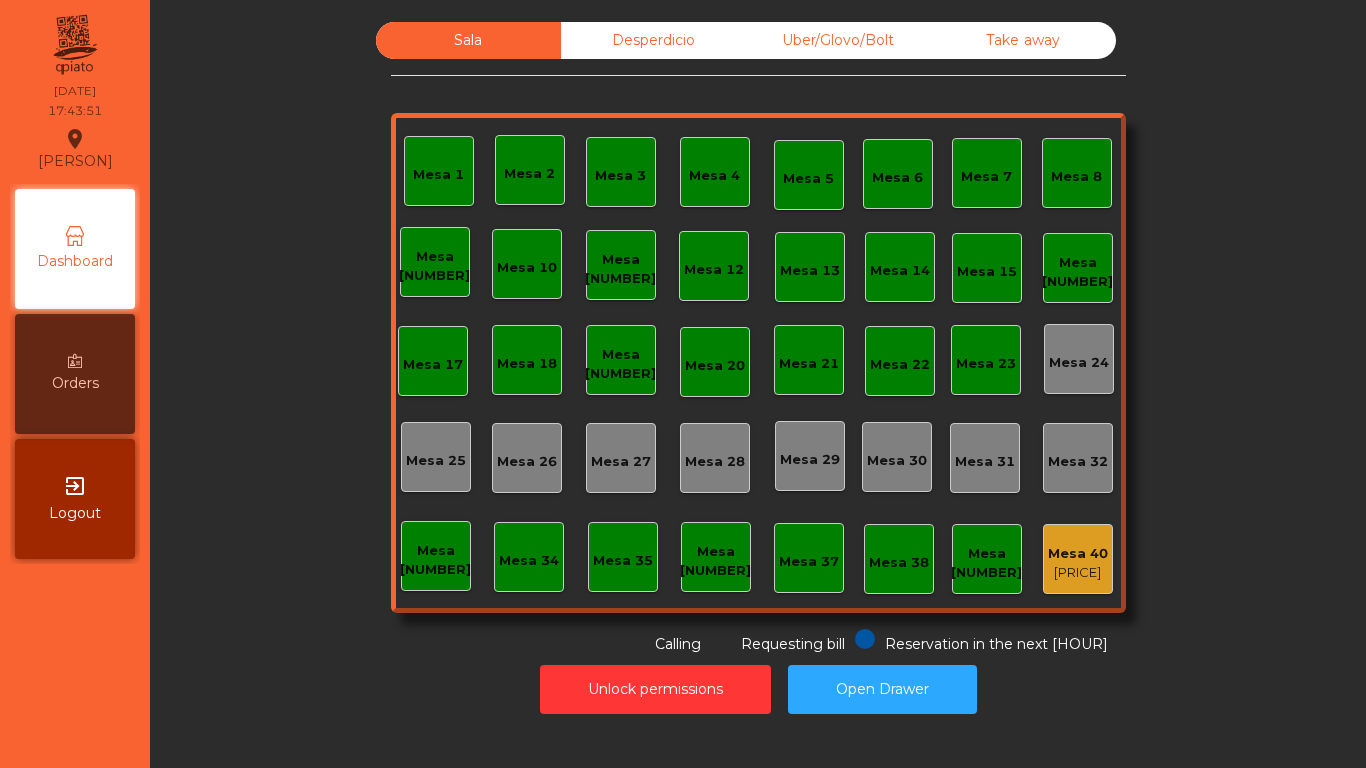 scroll, scrollTop: 0, scrollLeft: 0, axis: both 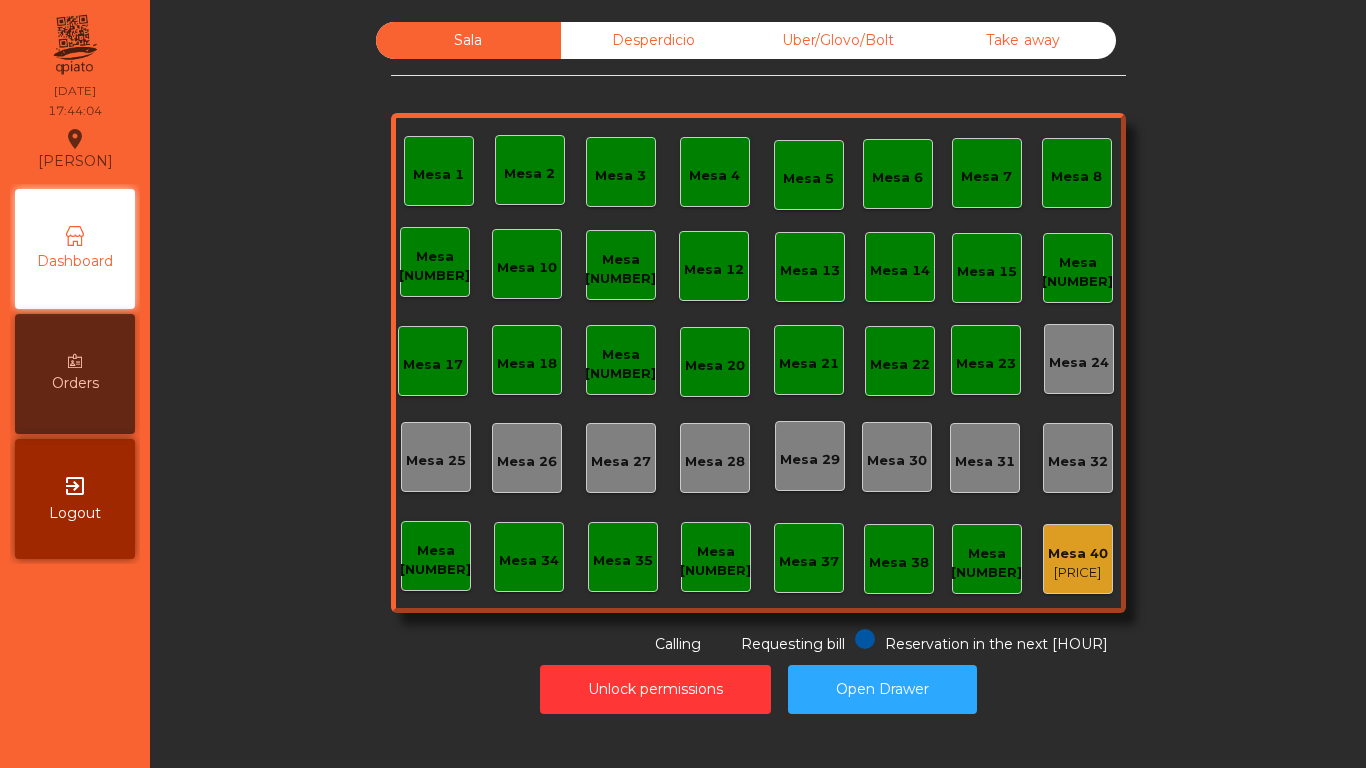 click on "Mesa 40" at bounding box center (1078, 554) 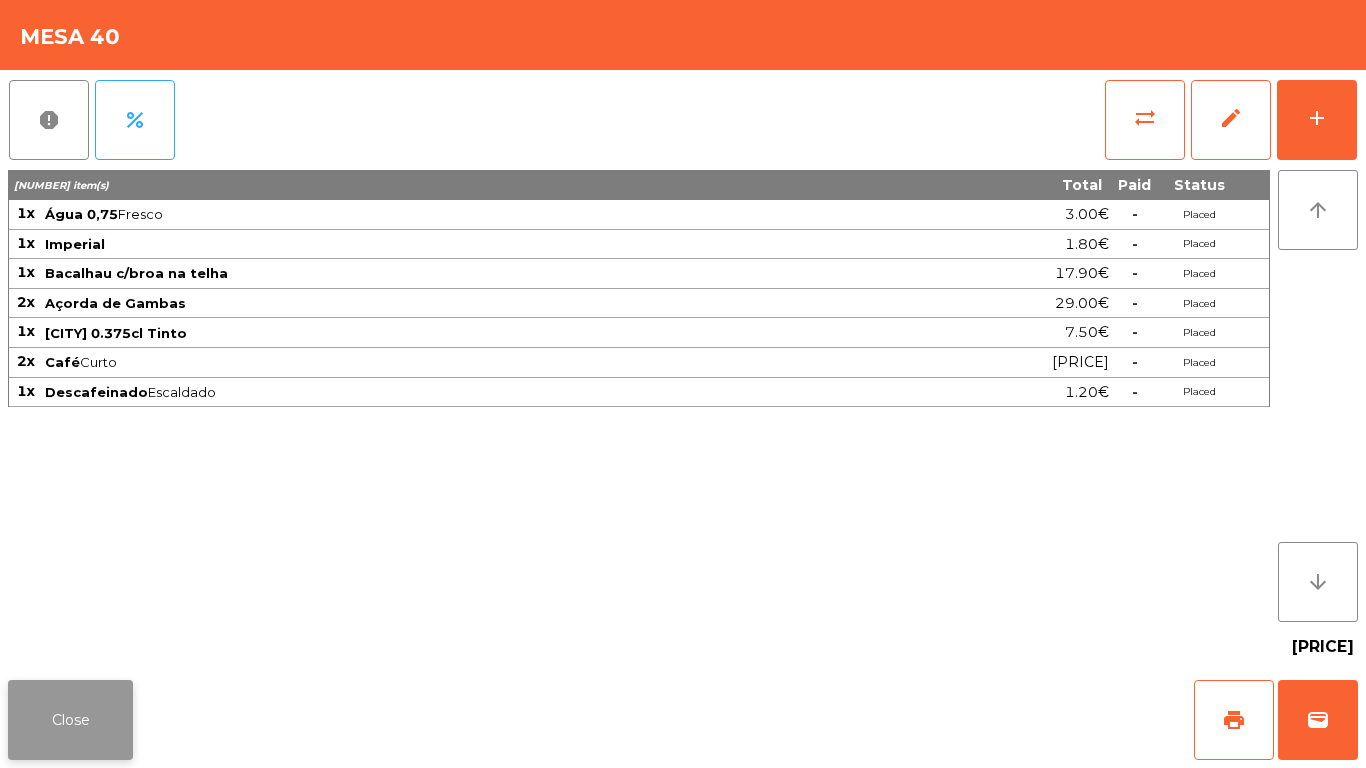 click on "Close" at bounding box center [70, 720] 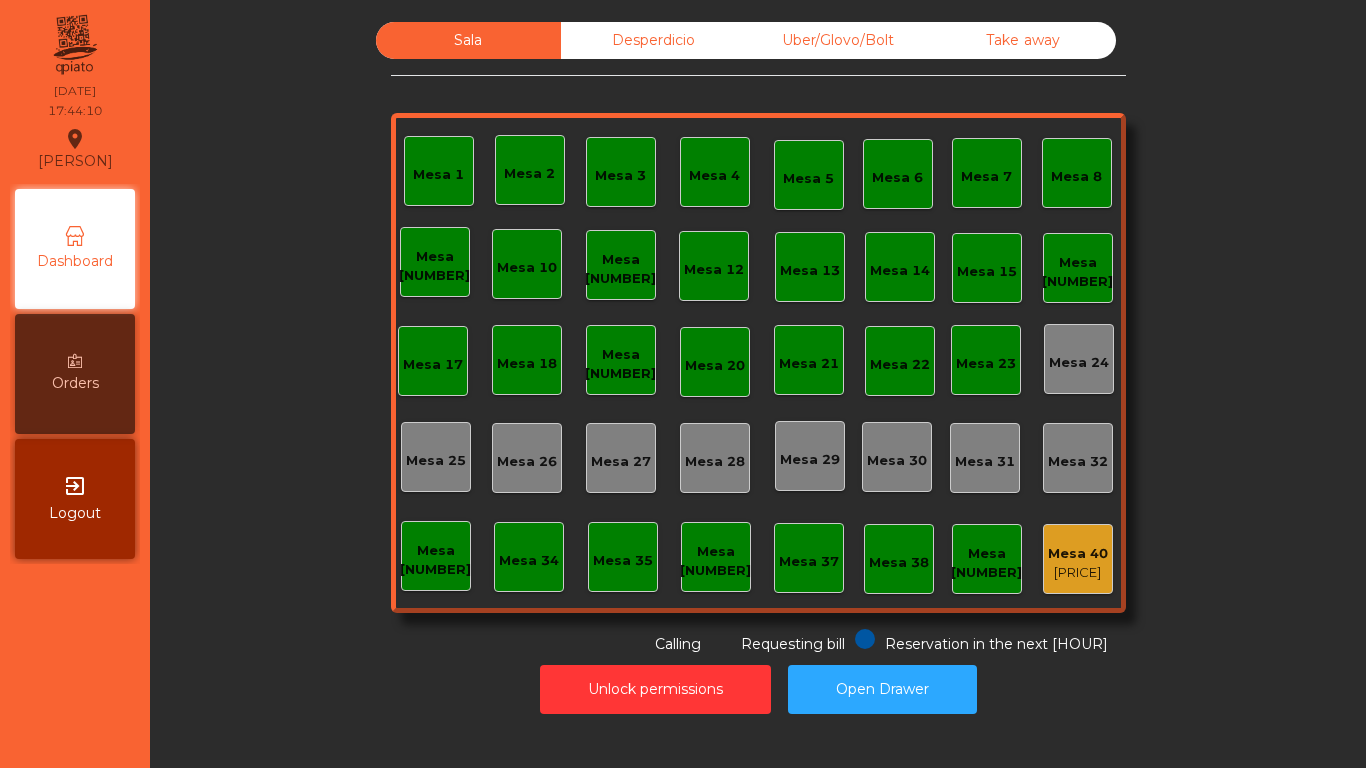 click on "Desperdicio" at bounding box center (653, 40) 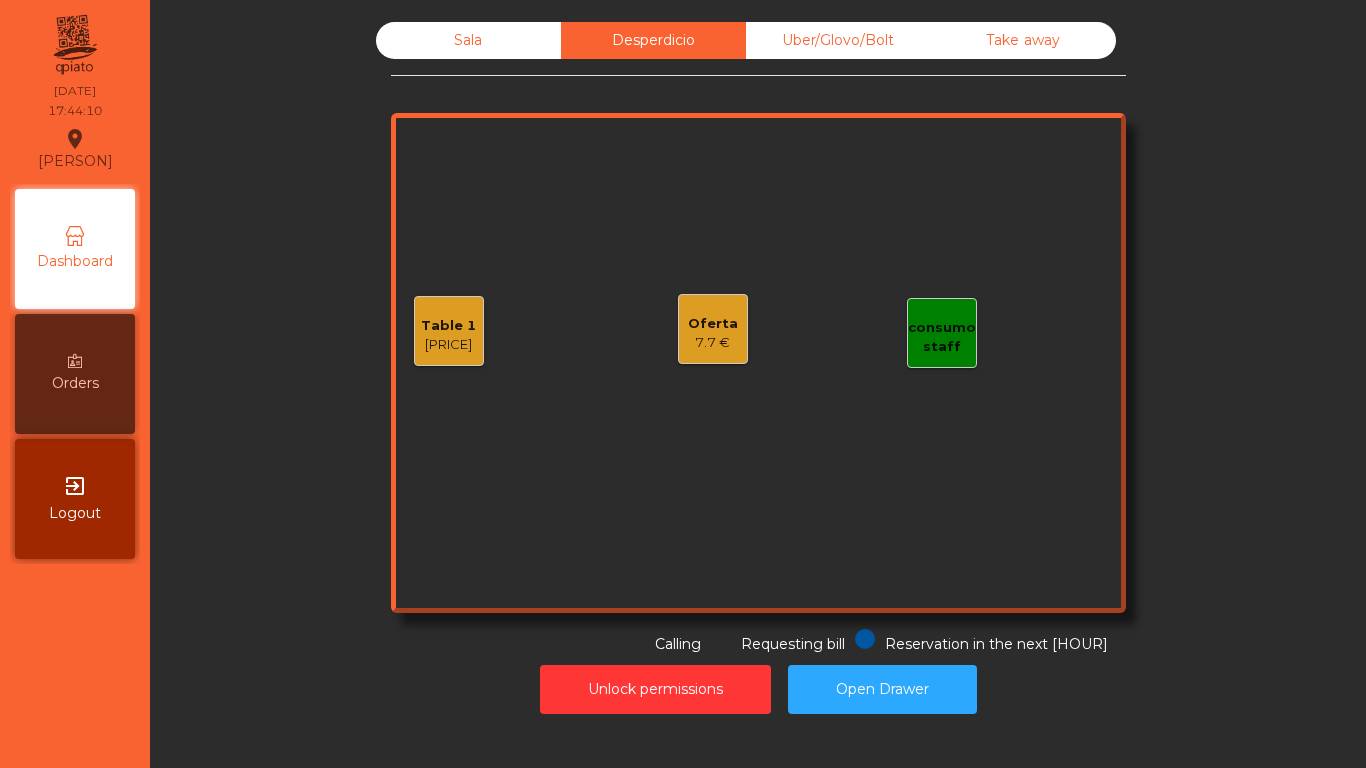 click on "Uber/Glovo/Bolt" at bounding box center (838, 40) 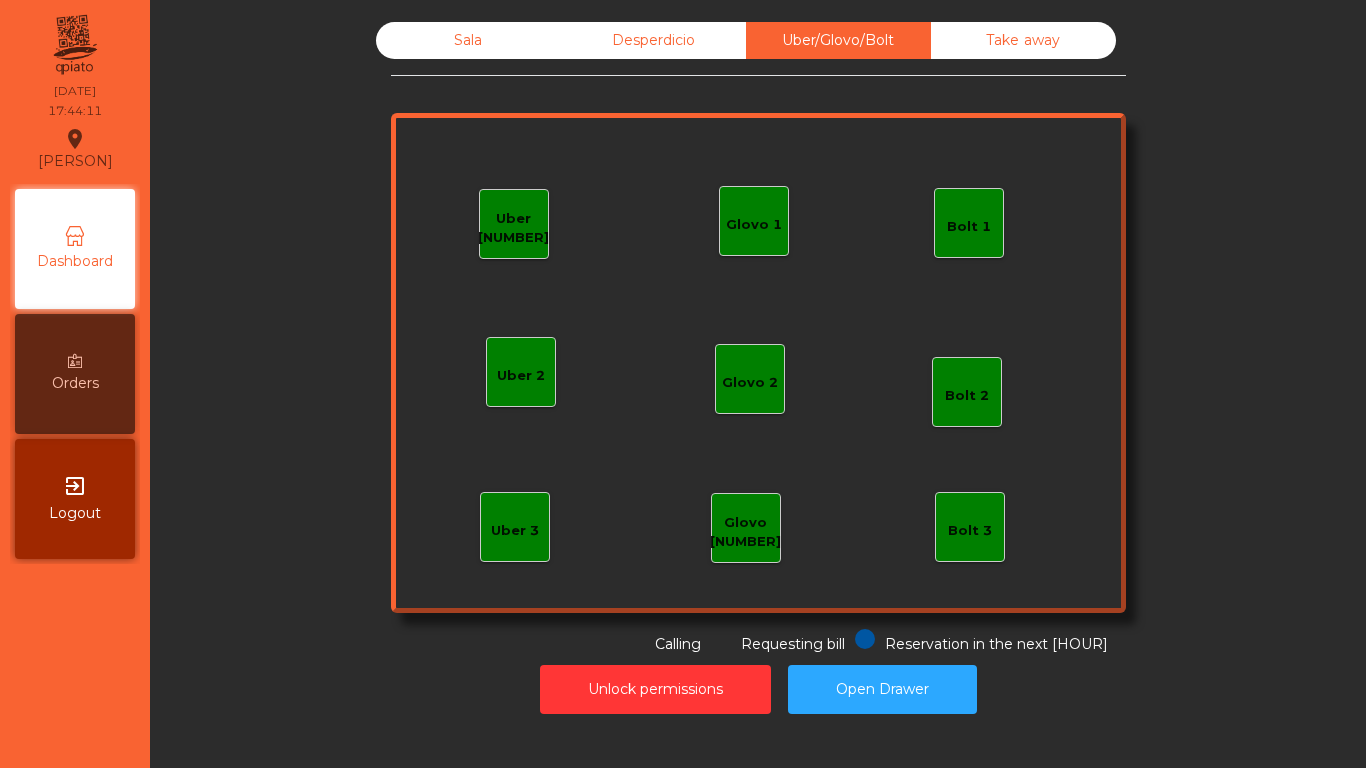 click on "Take away" at bounding box center (1023, 40) 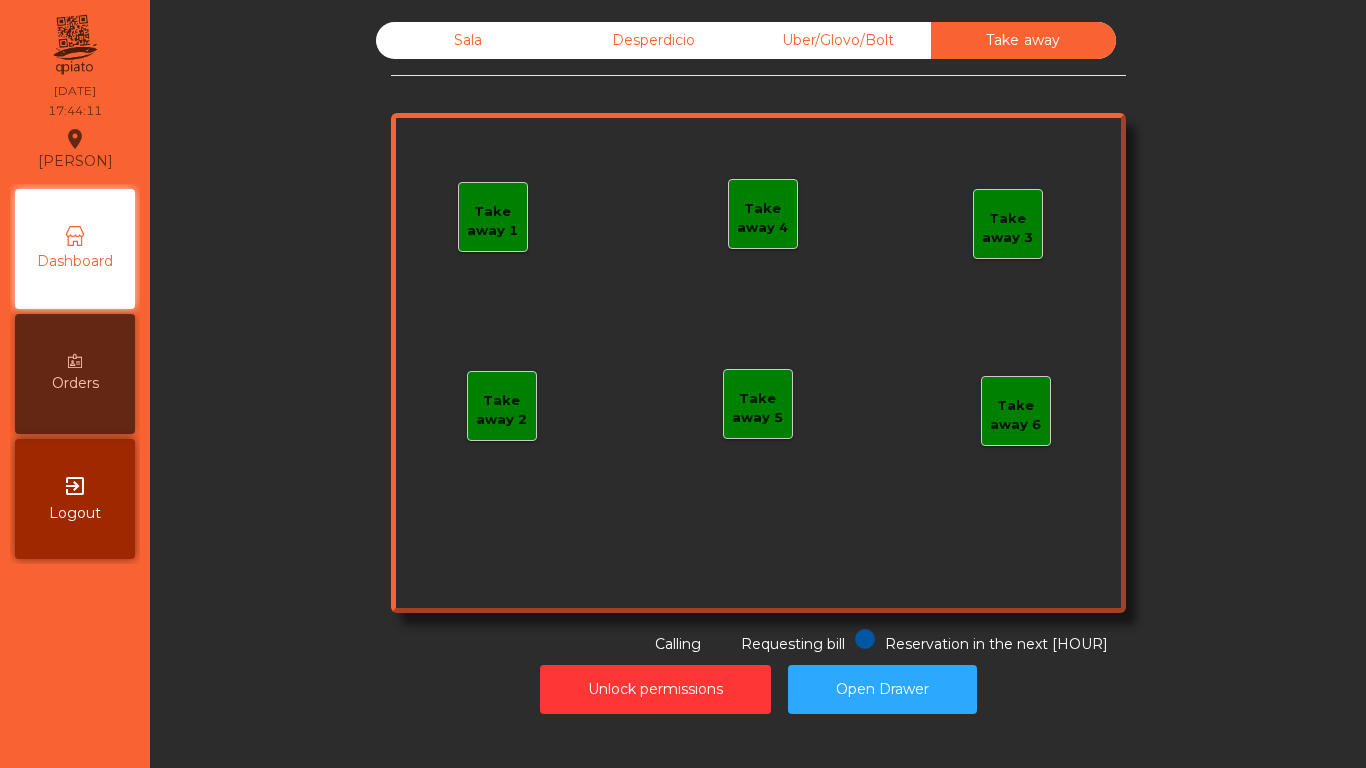 click on "Desperdicio" at bounding box center (653, 40) 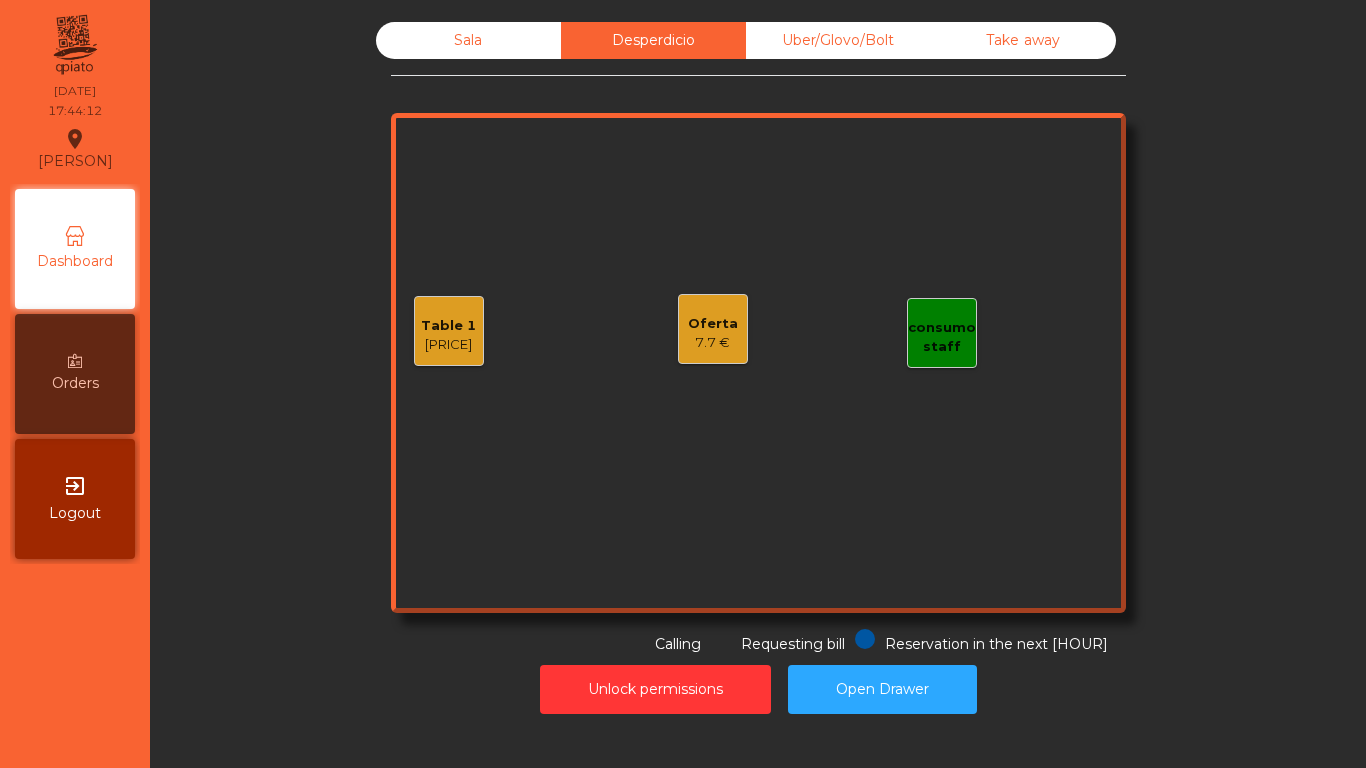 click on "7.7 €" at bounding box center [448, 345] 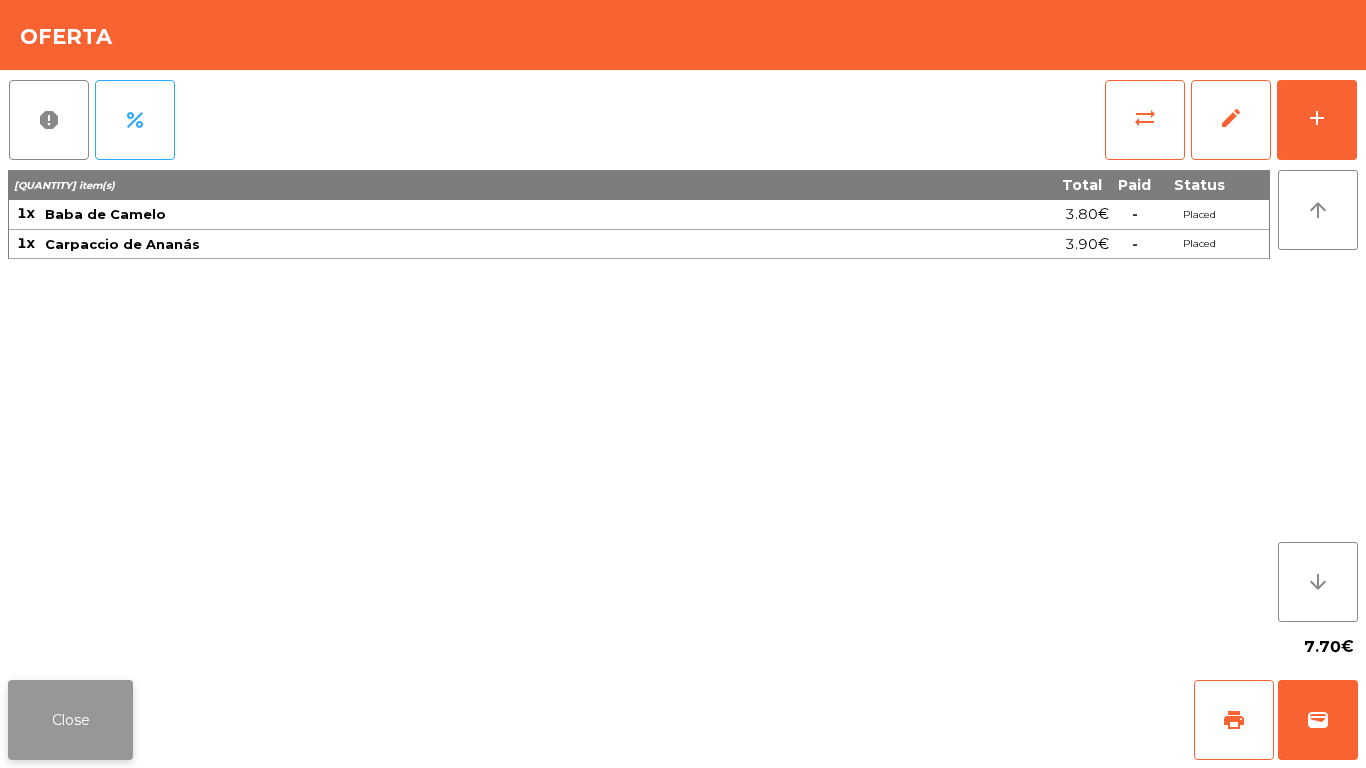 click on "Close" at bounding box center (70, 720) 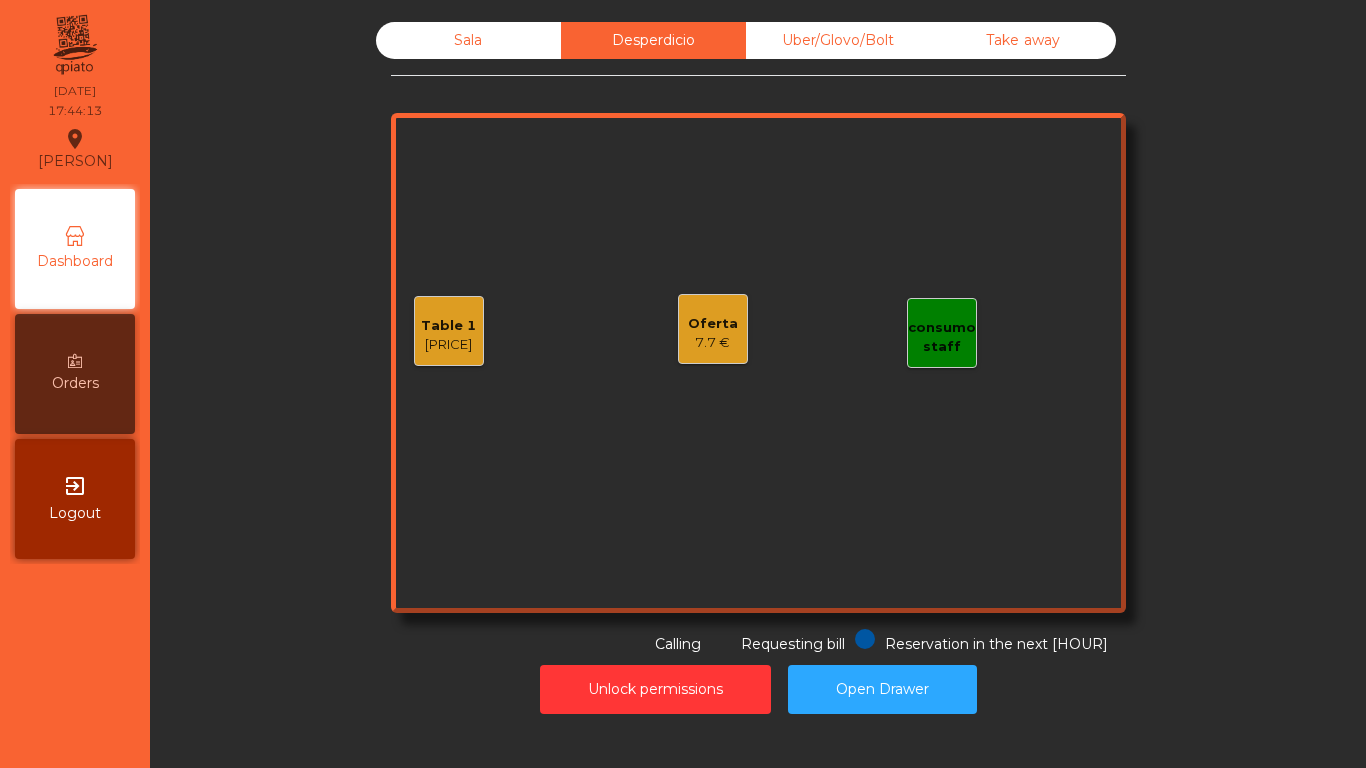 click on "[PRICE]" at bounding box center [448, 345] 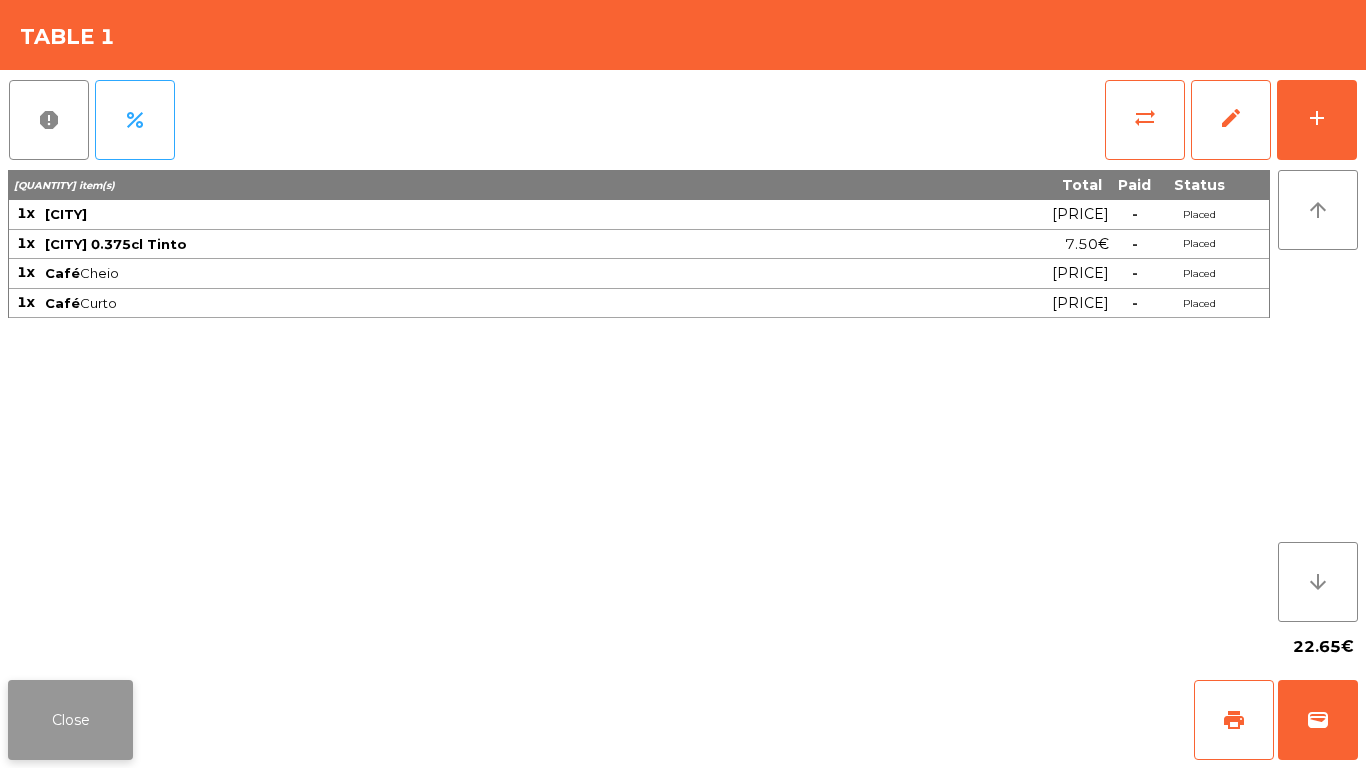click on "Close" at bounding box center (70, 720) 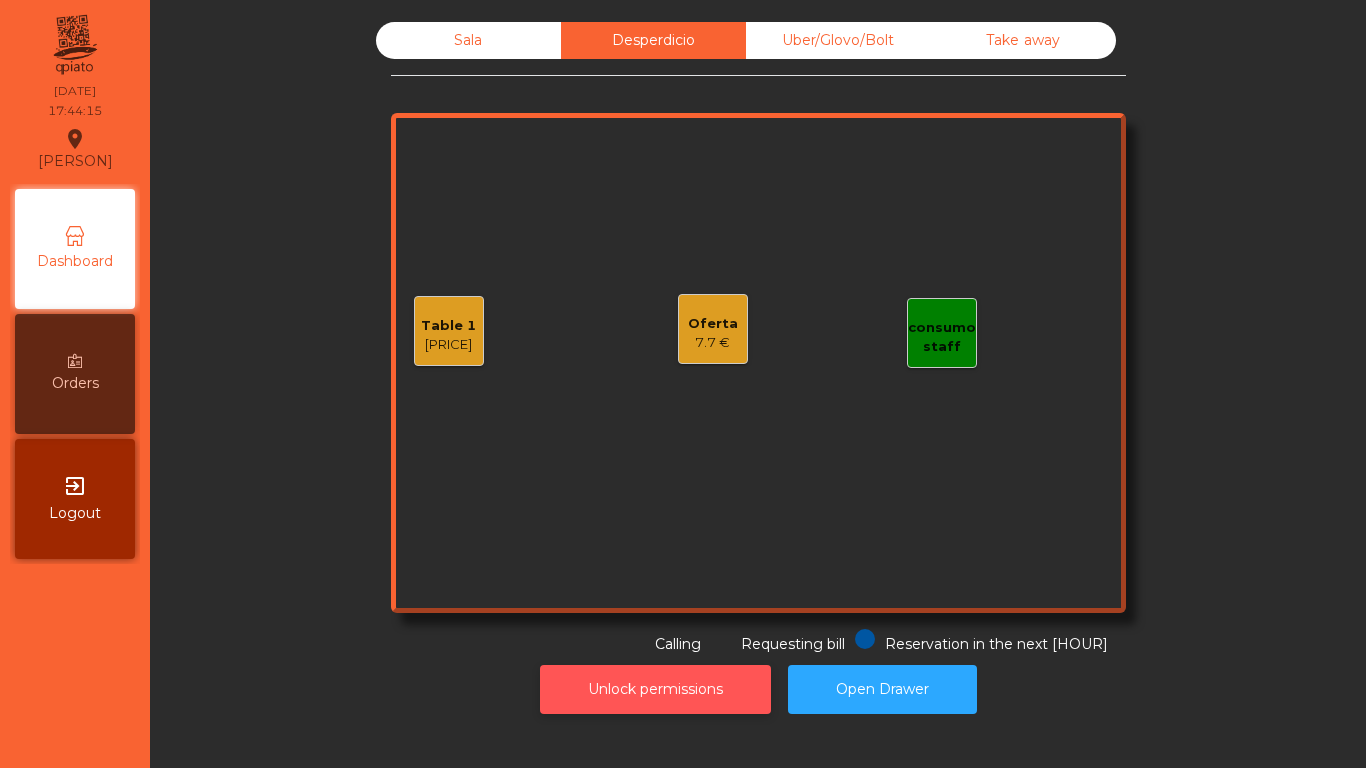 click on "Unlock permissions" at bounding box center (655, 689) 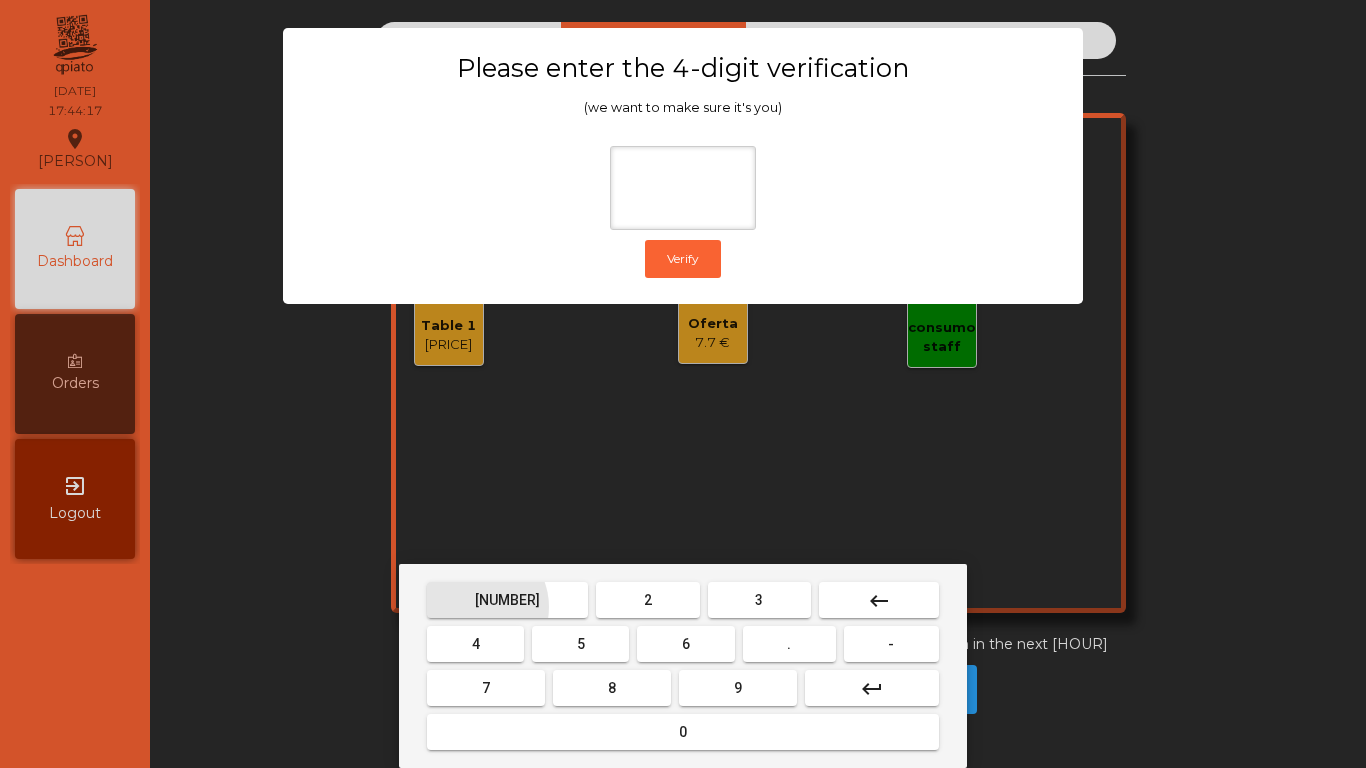 click on "[NUMBER]" at bounding box center (507, 600) 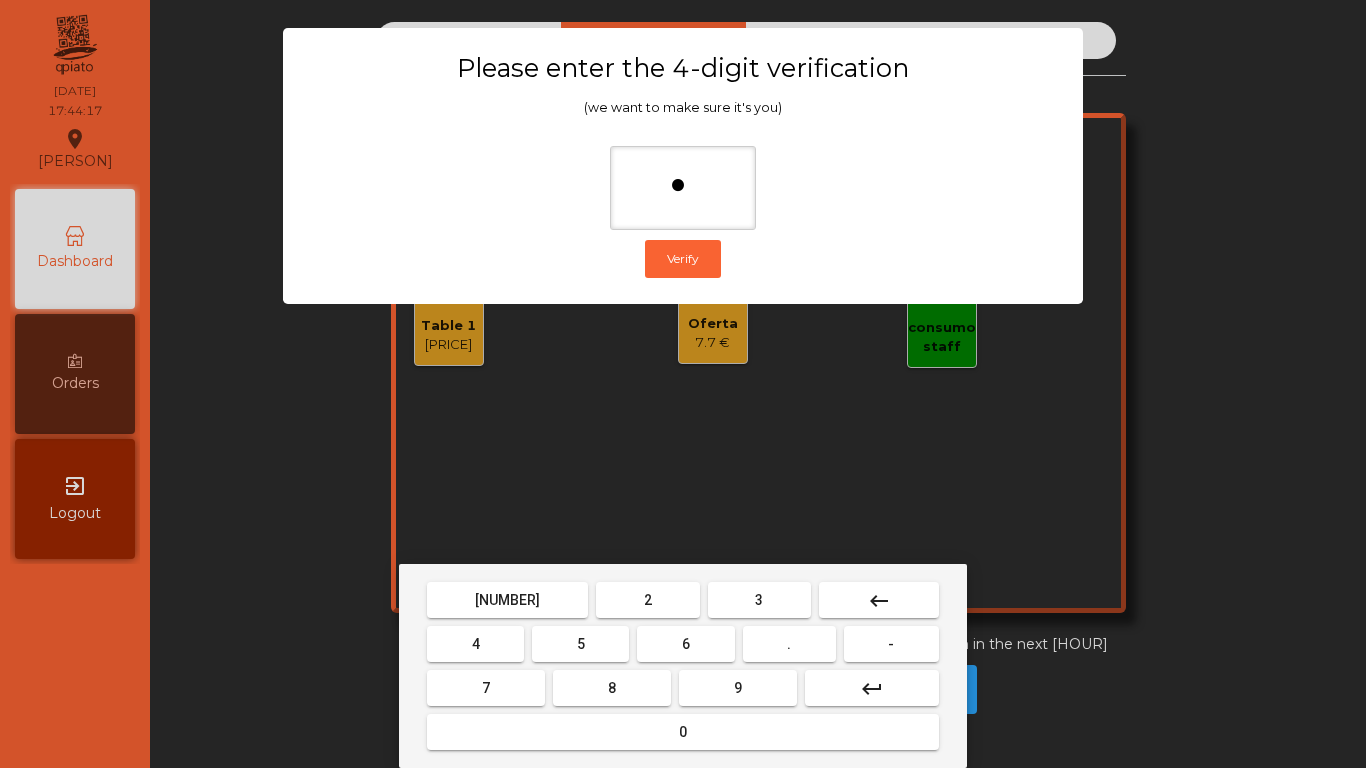 click on "9" at bounding box center (507, 600) 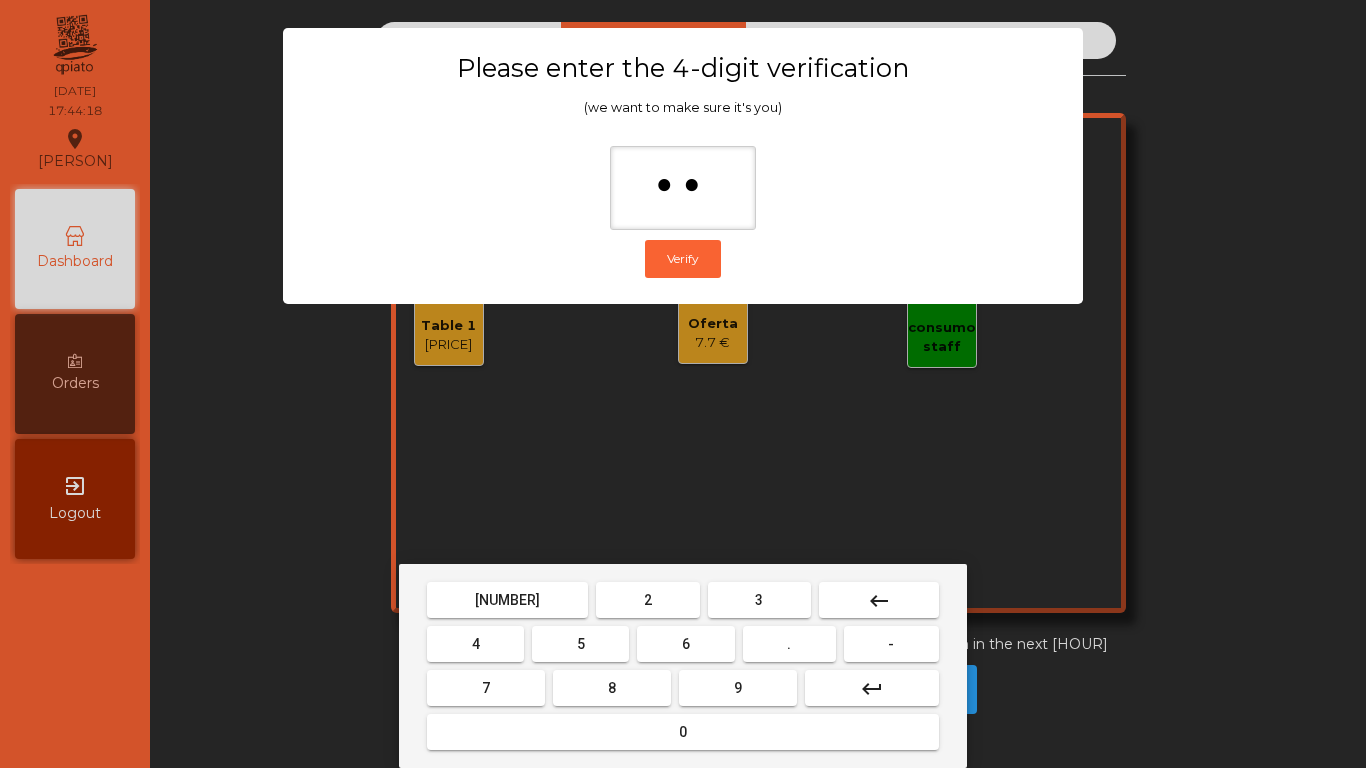 click on "4" at bounding box center (507, 600) 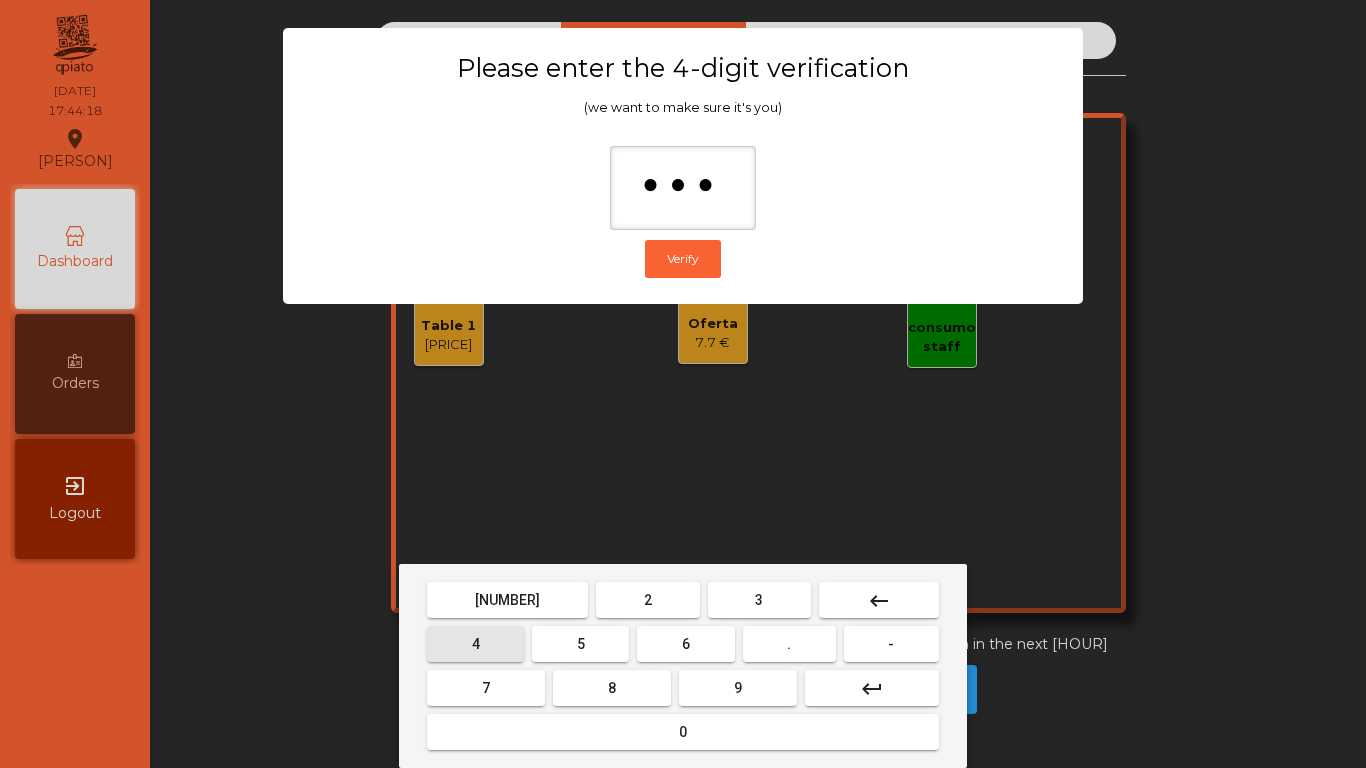 click on "0" at bounding box center (507, 600) 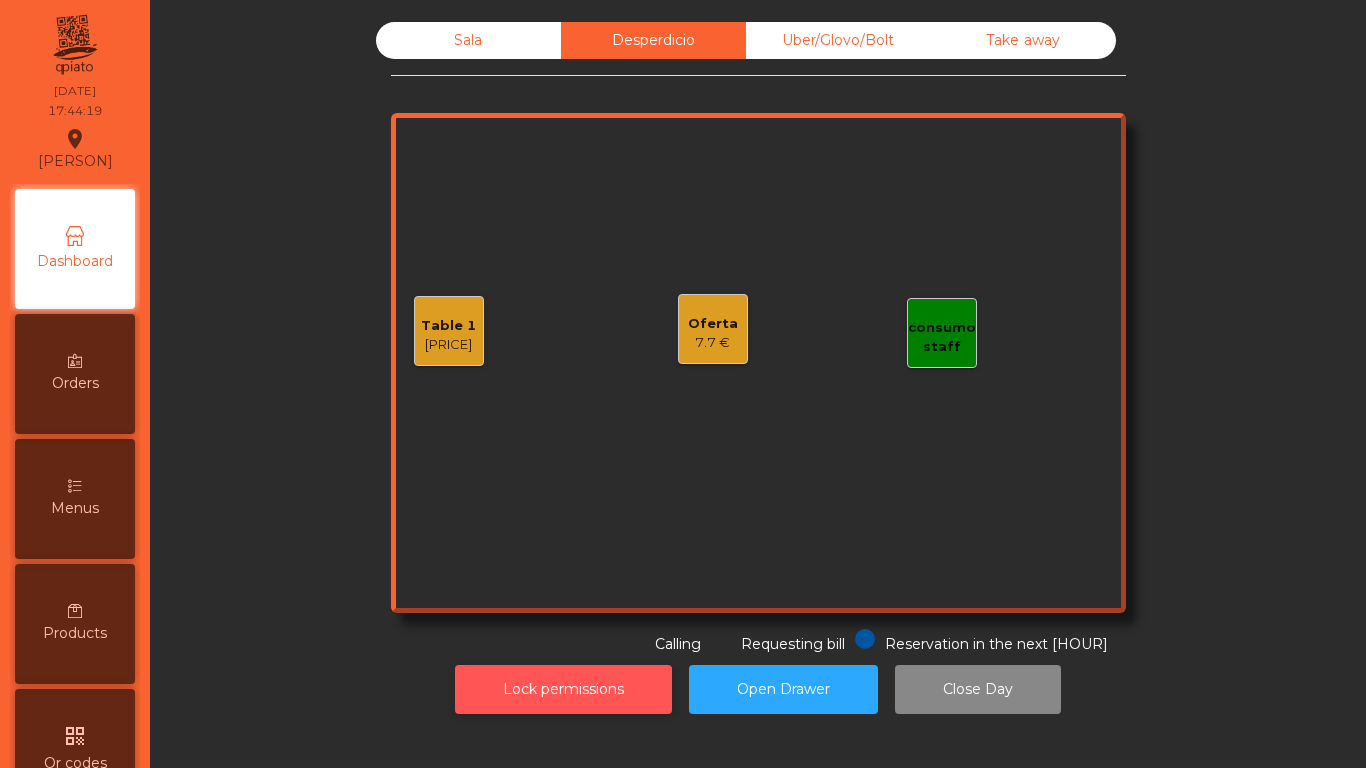 click on "Lock permissions" at bounding box center [563, 689] 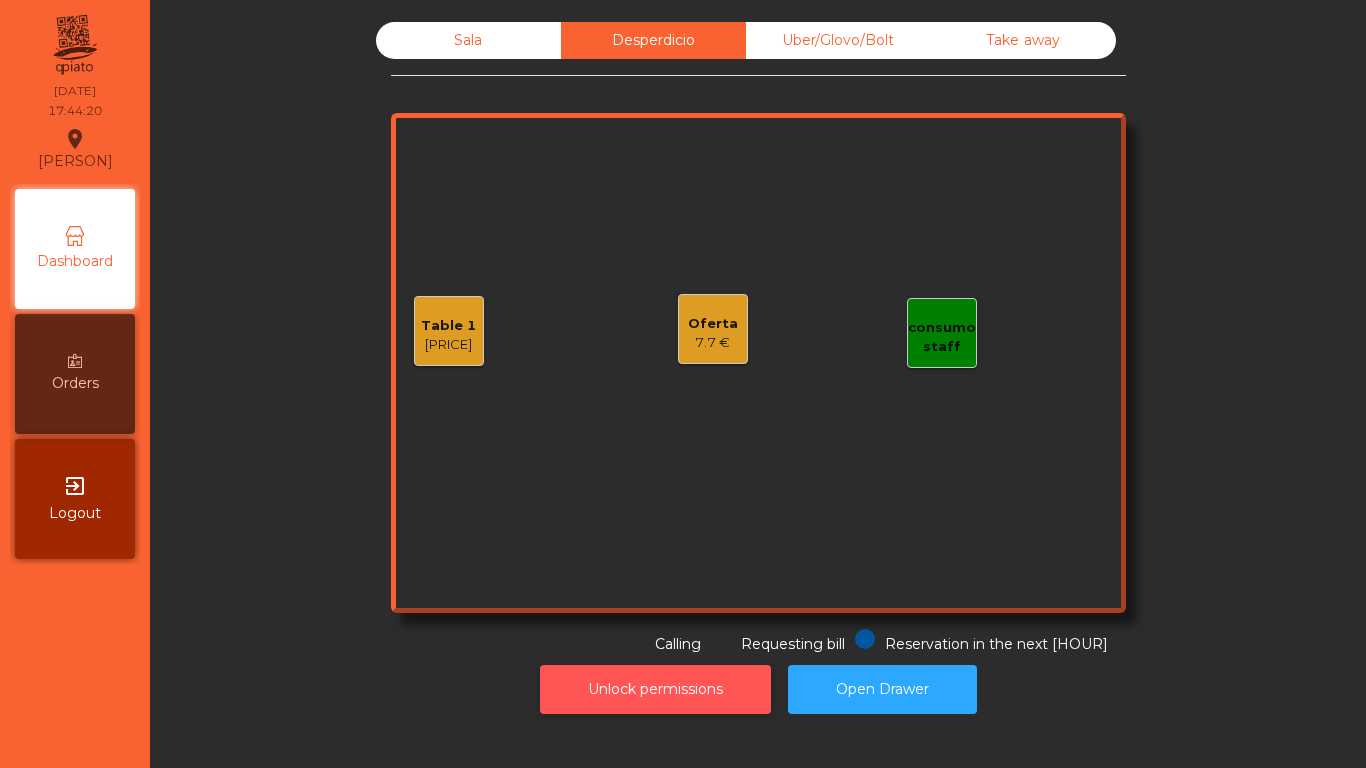 click on "Unlock permissions" at bounding box center (655, 689) 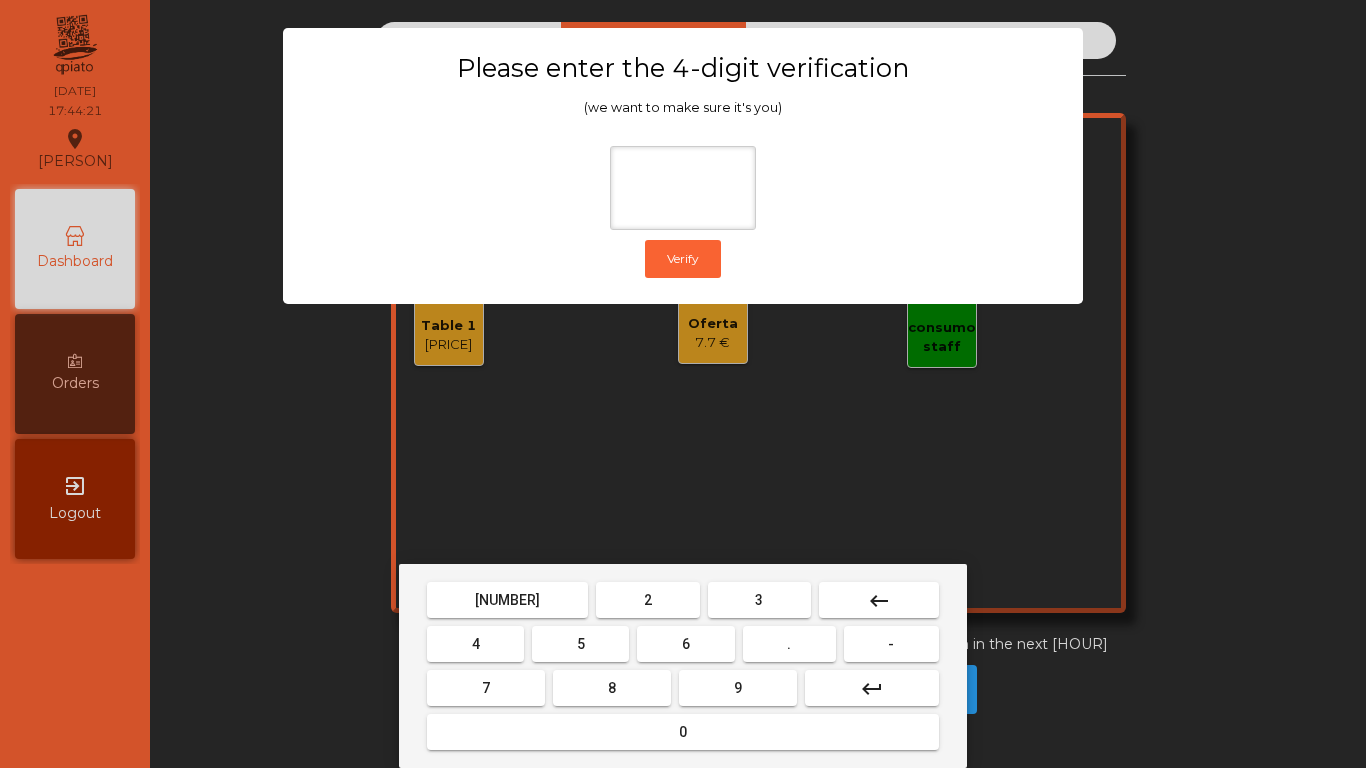 click on "2" at bounding box center [507, 600] 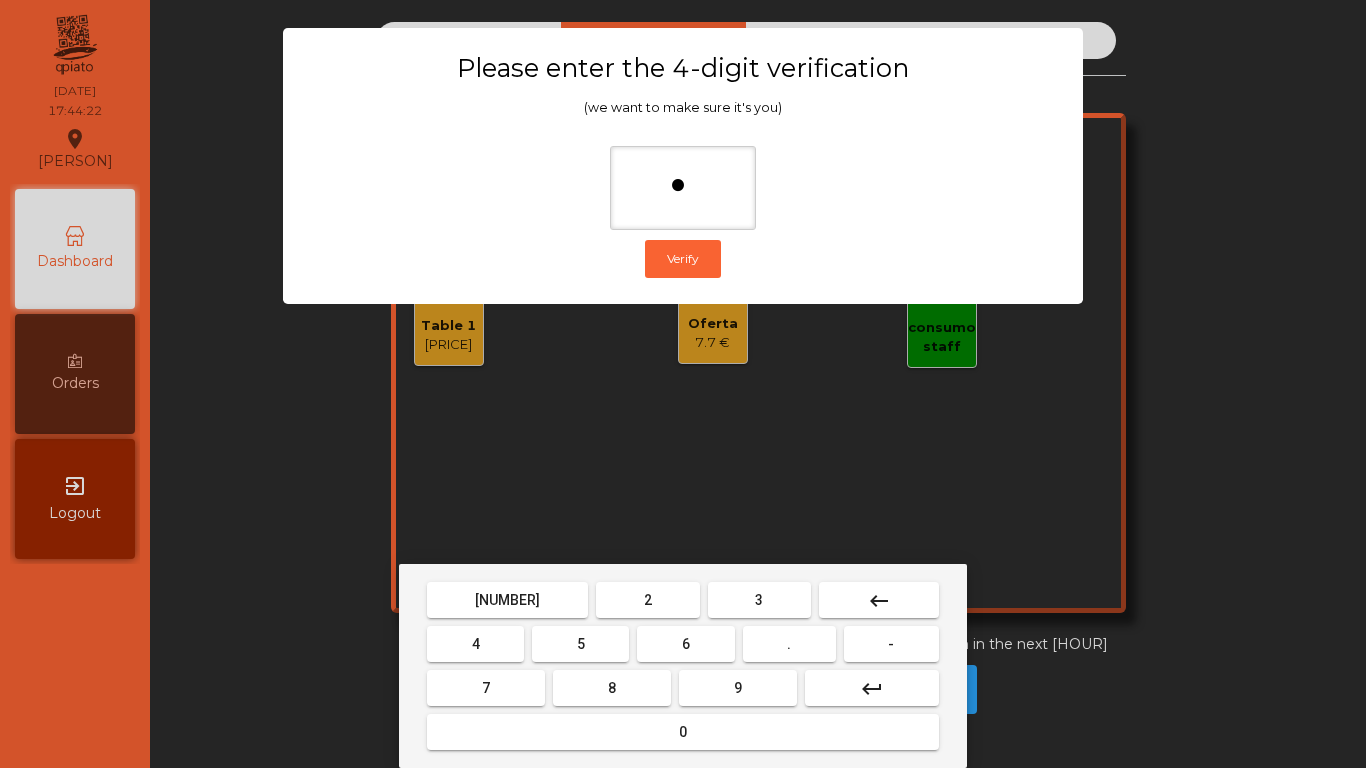 click on "4" at bounding box center [507, 600] 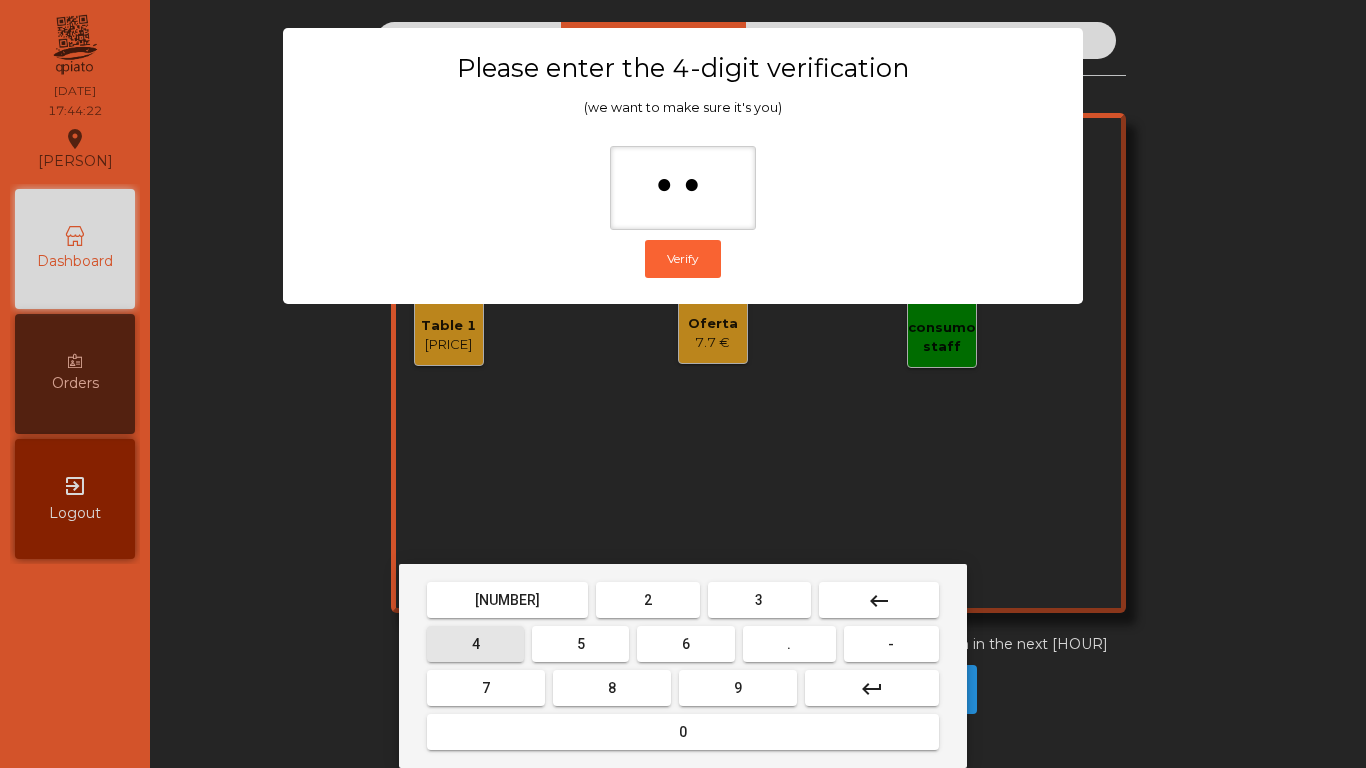 click on "6" at bounding box center (507, 600) 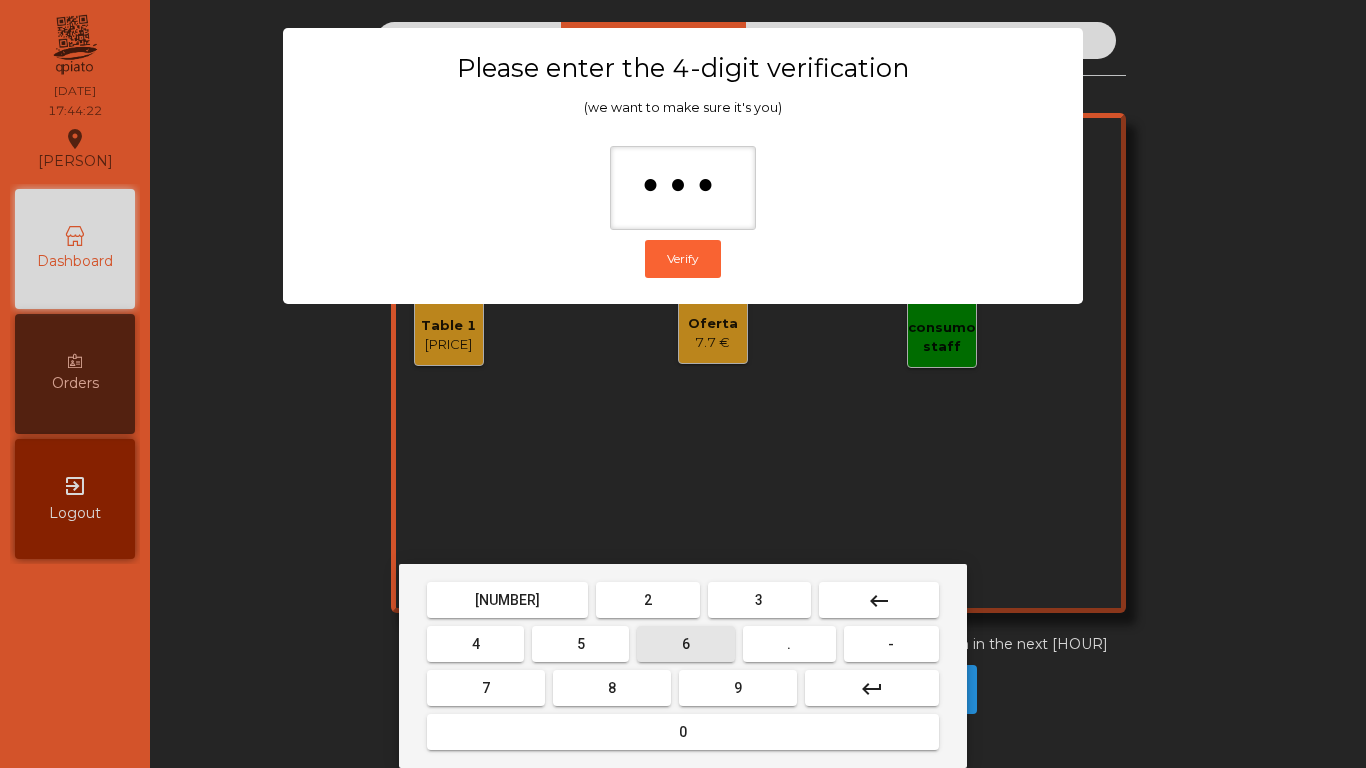 click on "9" at bounding box center (507, 600) 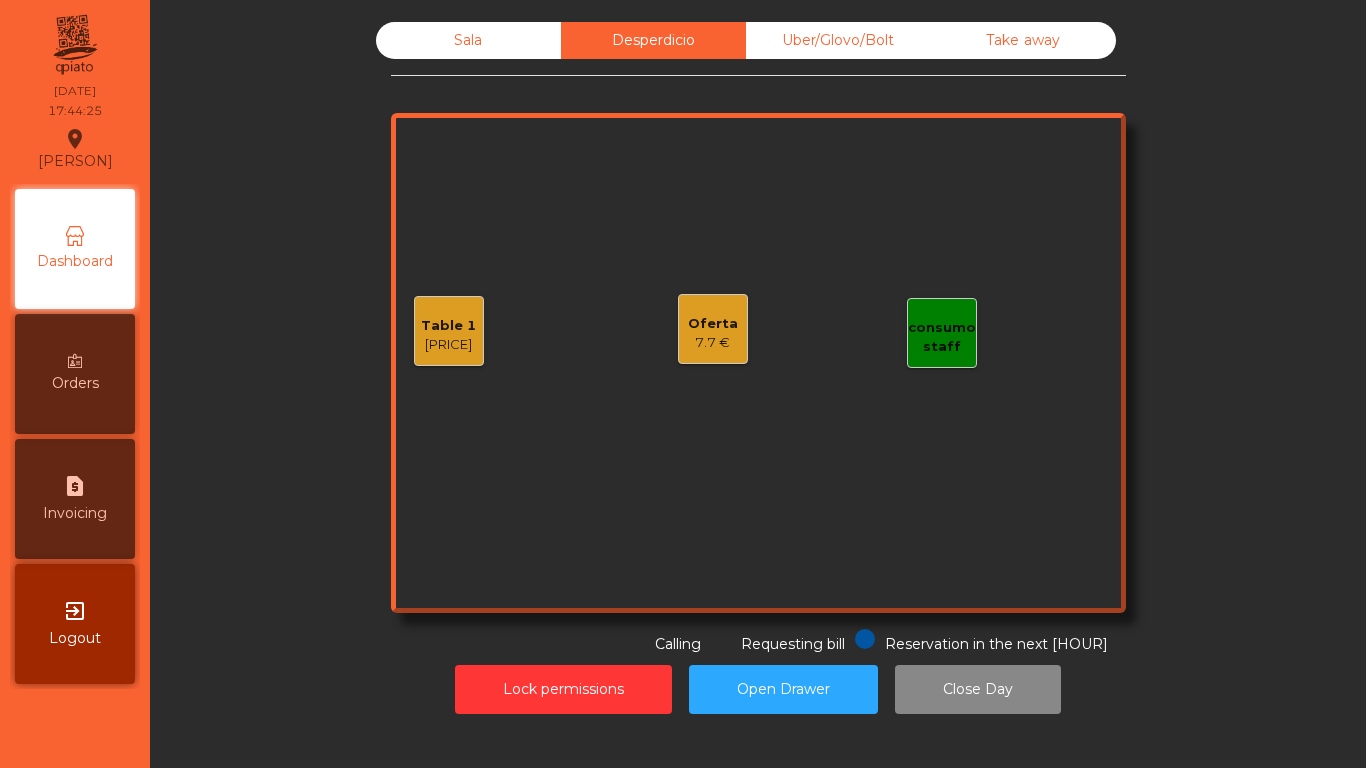click on "Table 1" at bounding box center (448, 326) 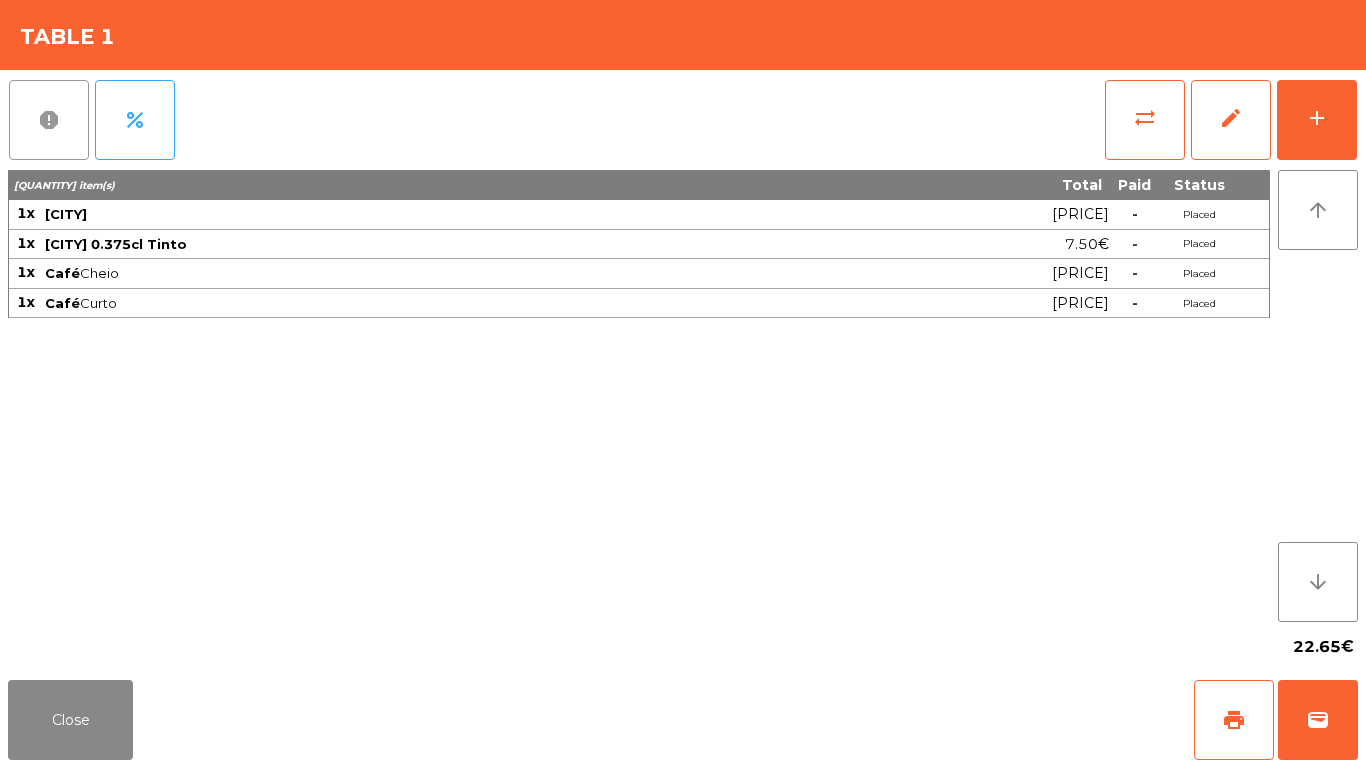 click on "report" at bounding box center [49, 120] 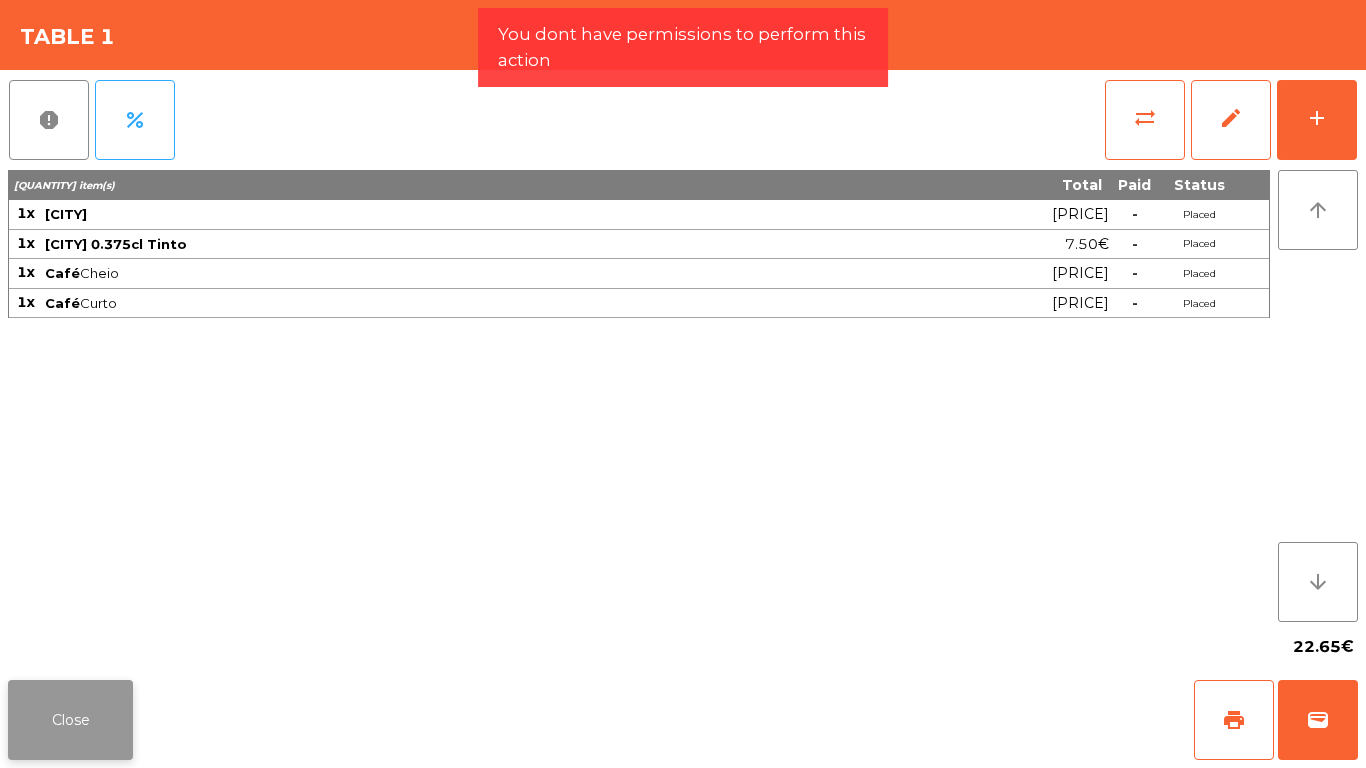click on "Close" at bounding box center [70, 720] 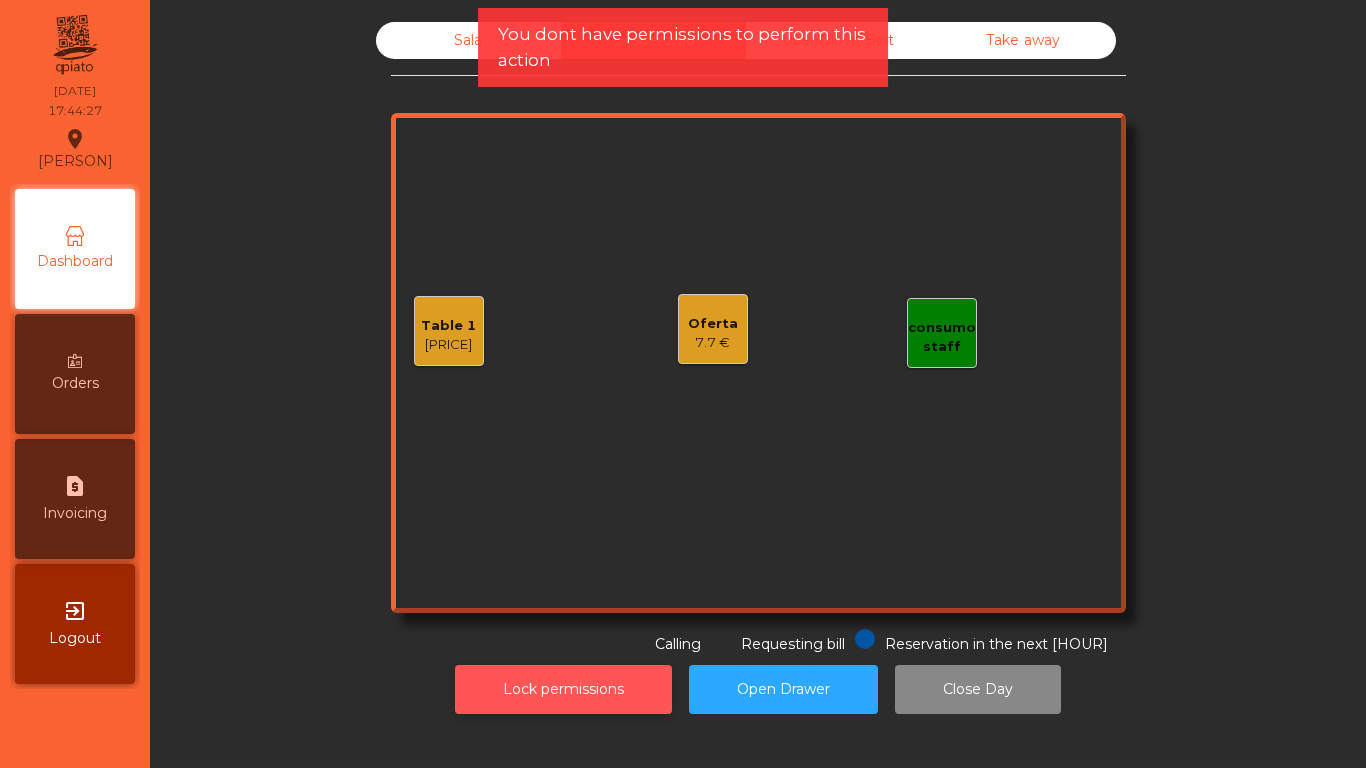 click on "Lock permissions" at bounding box center [563, 689] 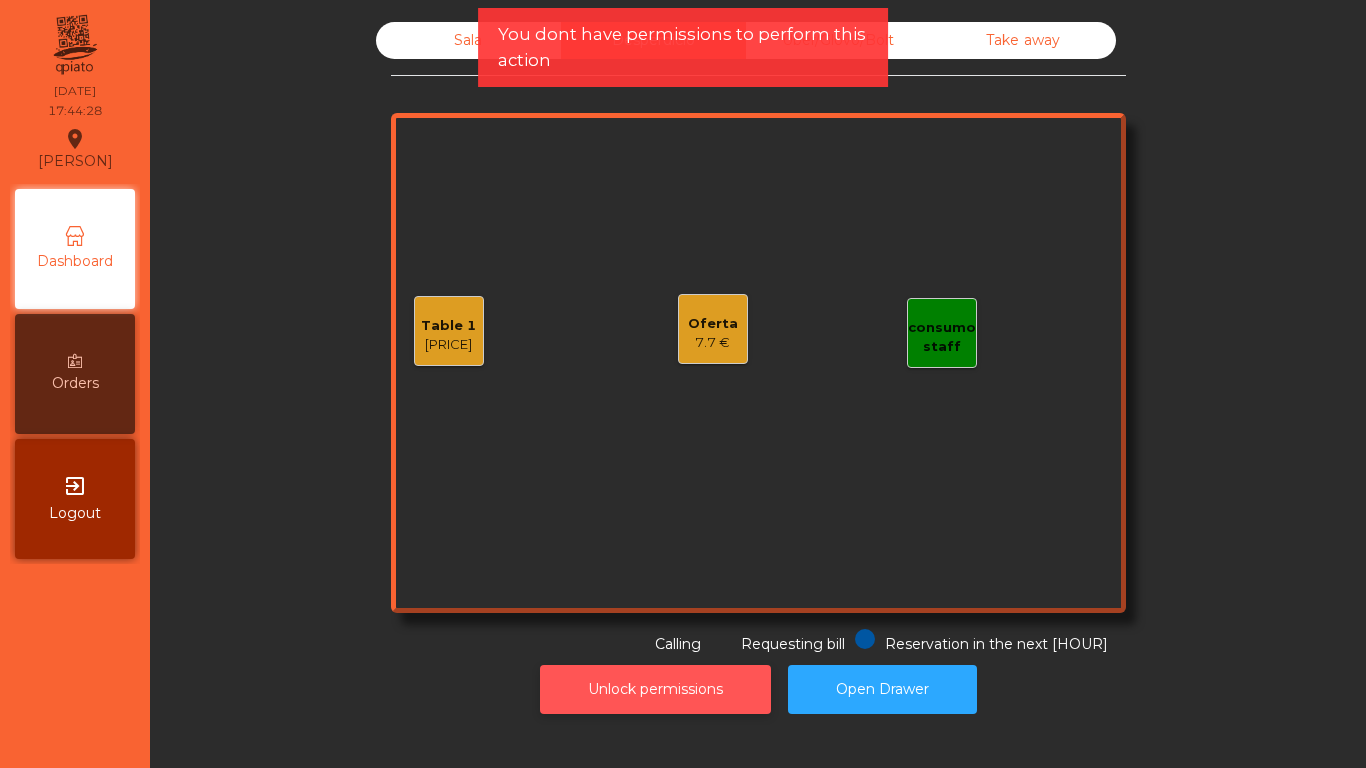 click on "Unlock permissions" at bounding box center [655, 689] 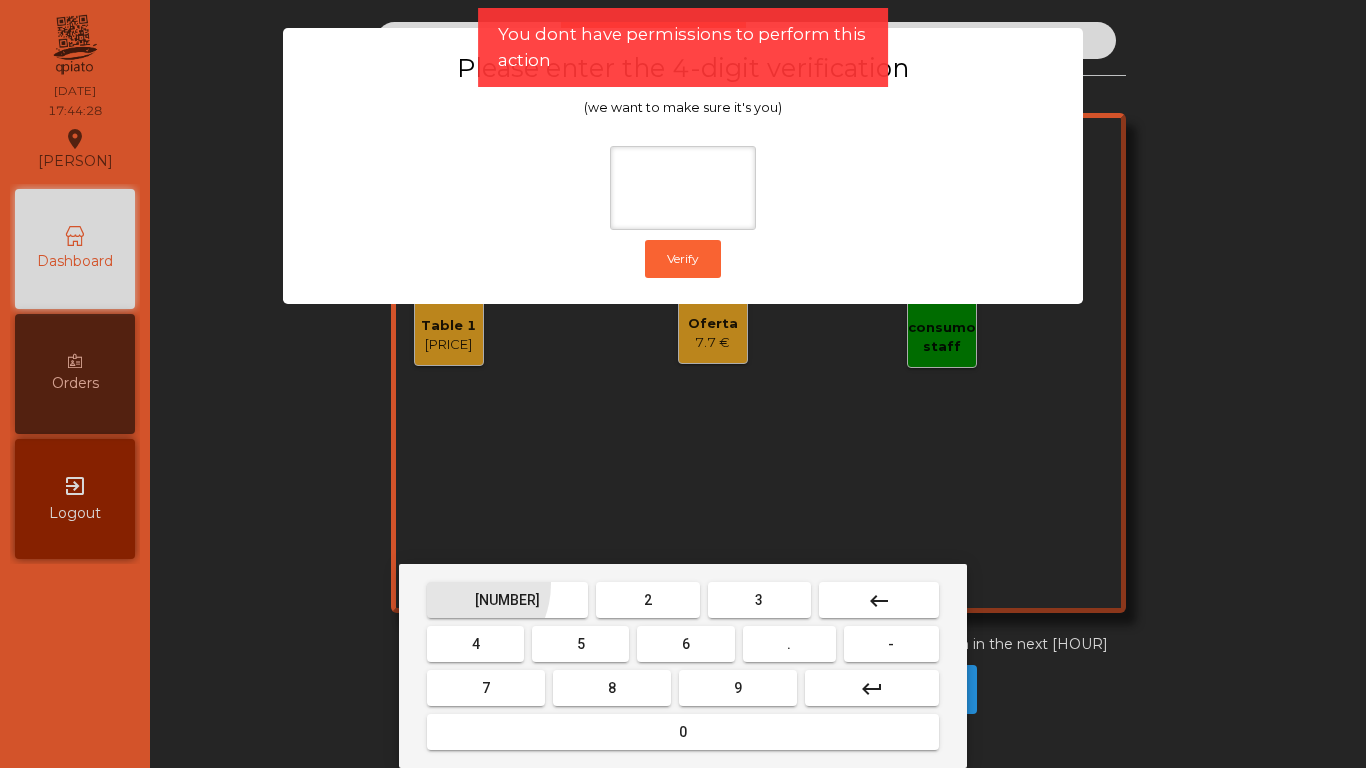 click on "[NUMBER]" at bounding box center (507, 600) 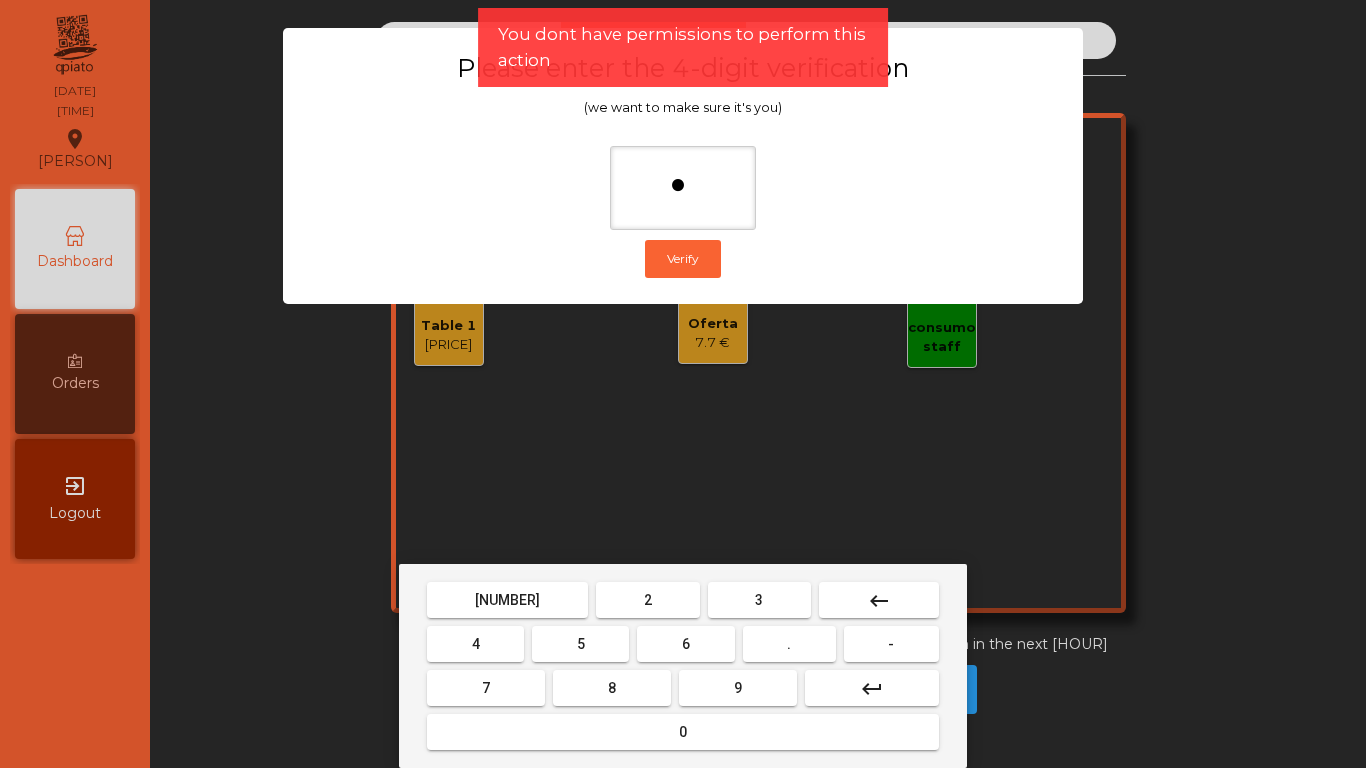 click on "9" at bounding box center (507, 600) 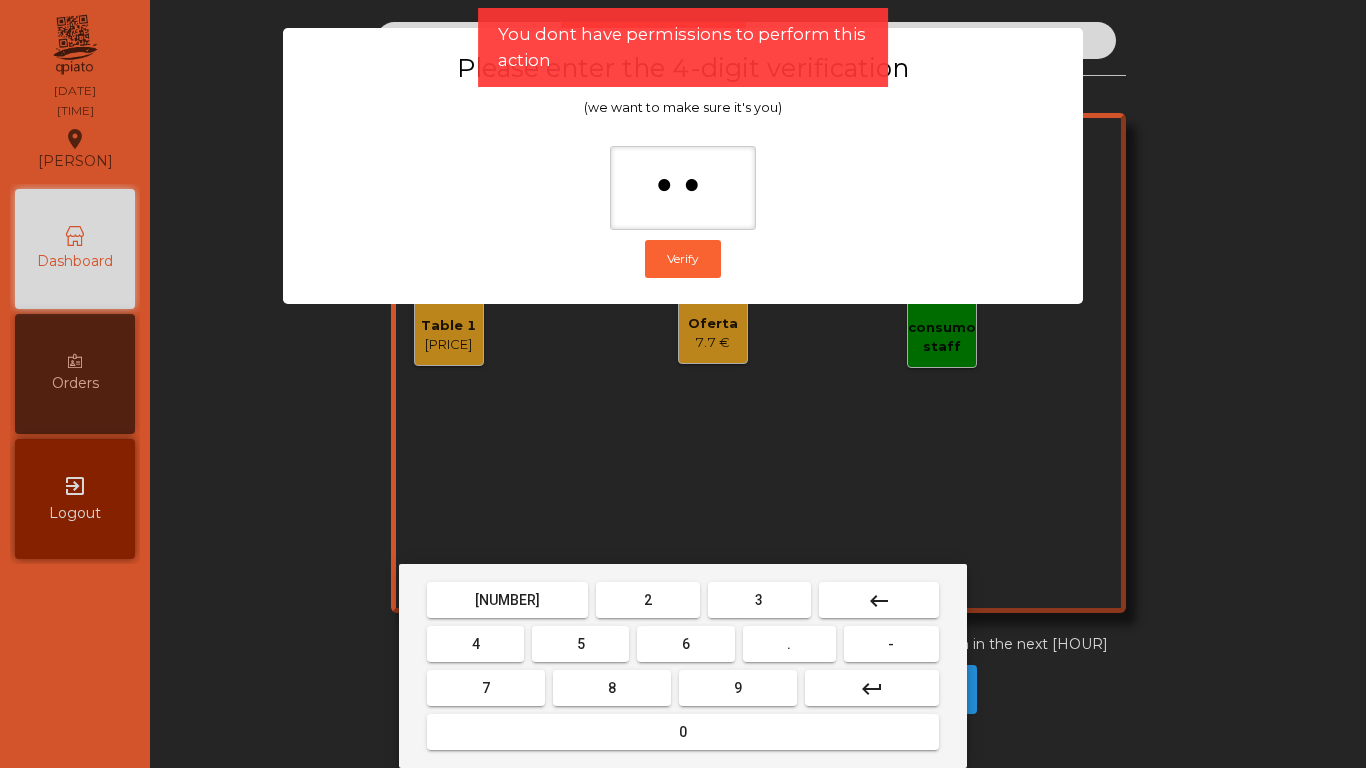 click on "4" at bounding box center [507, 600] 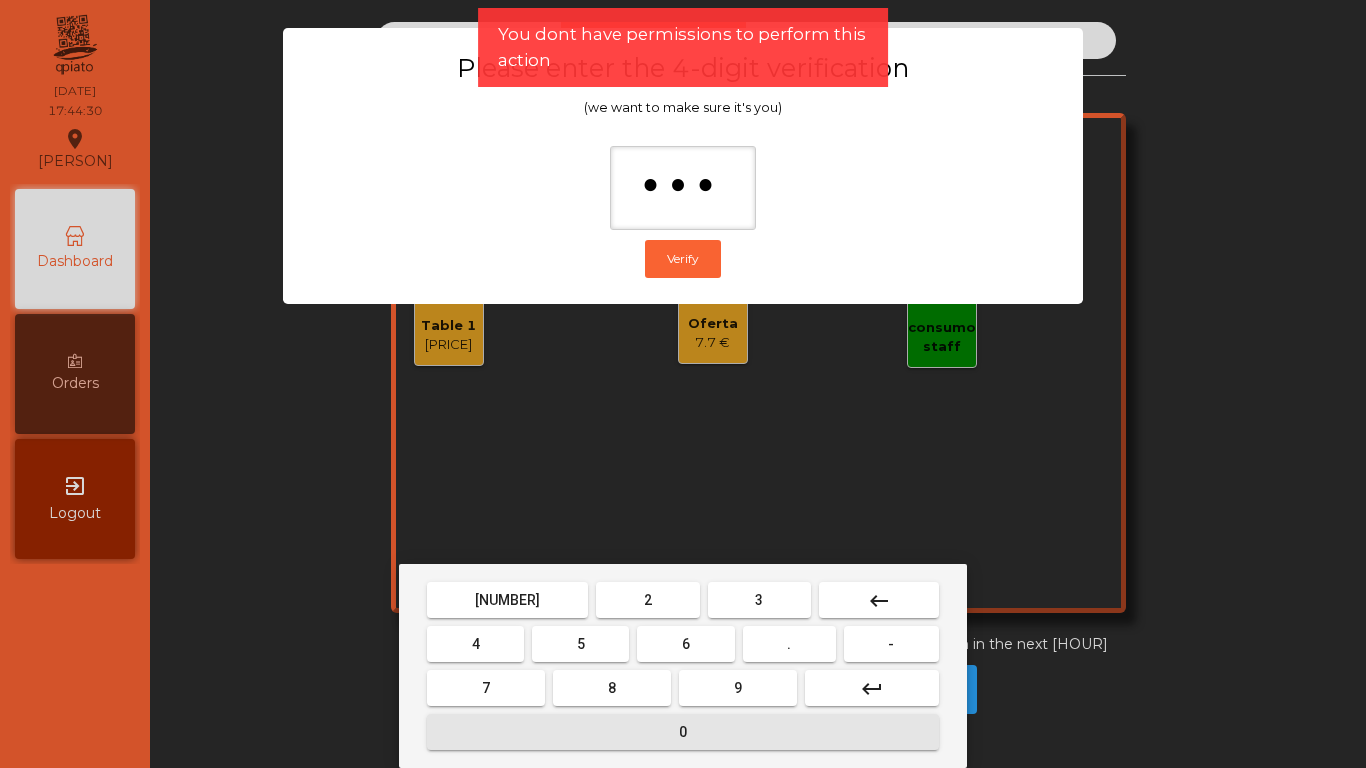 click on "0" at bounding box center (507, 600) 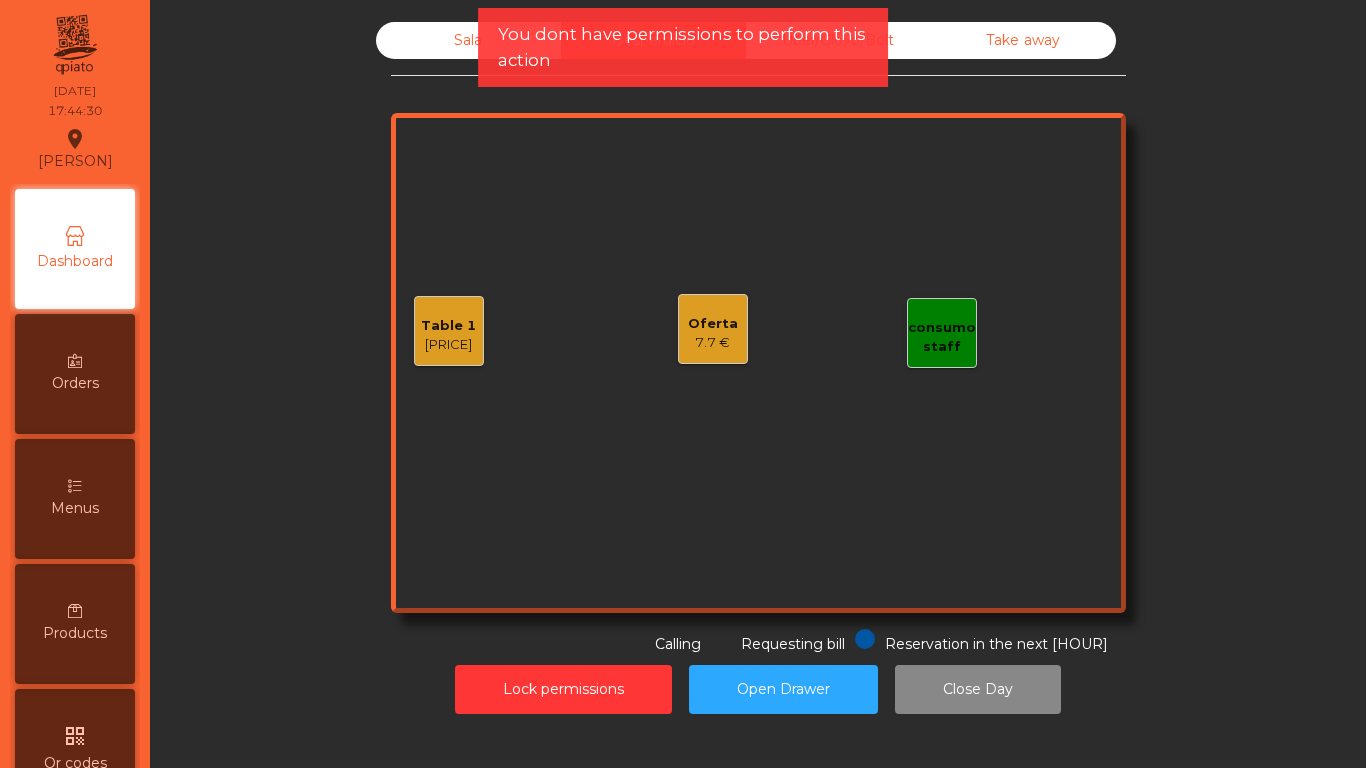 click on "Table 1" at bounding box center (448, 326) 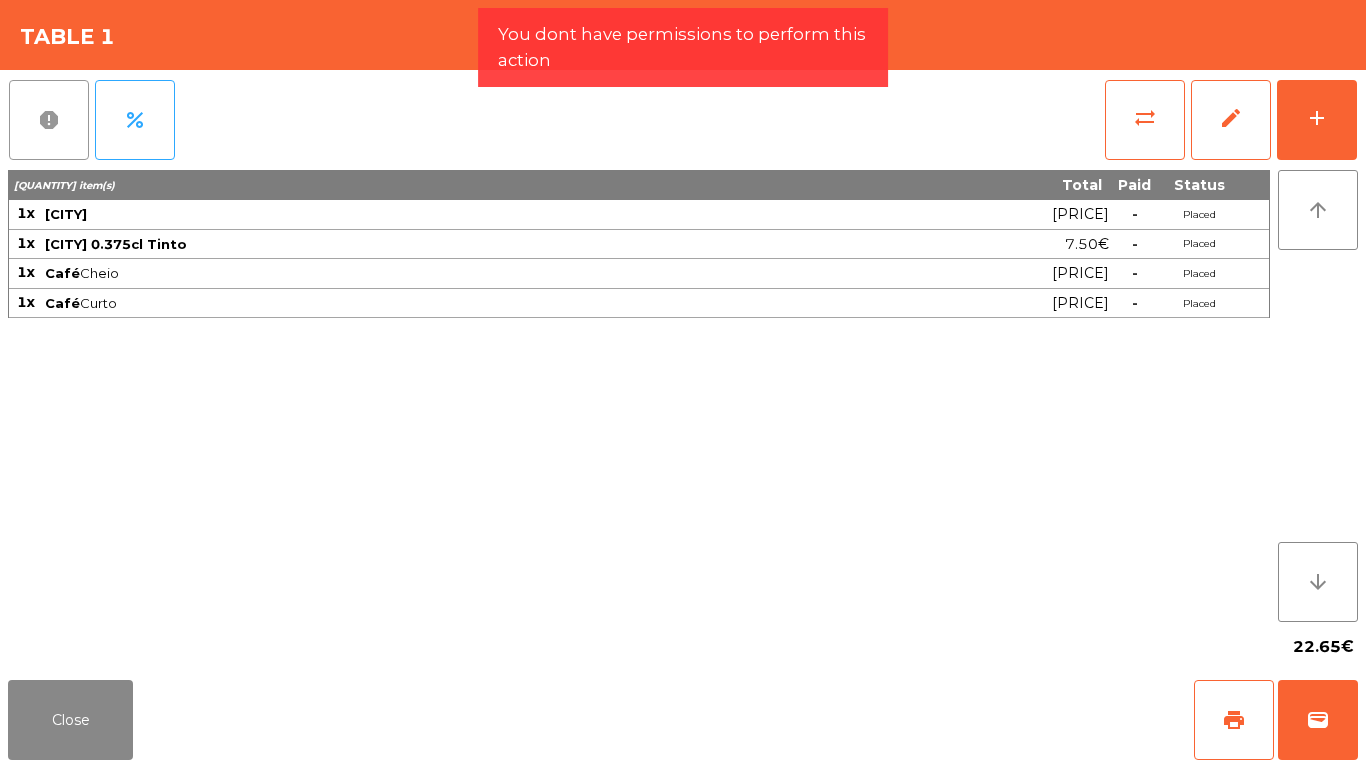 click on "report" at bounding box center (49, 120) 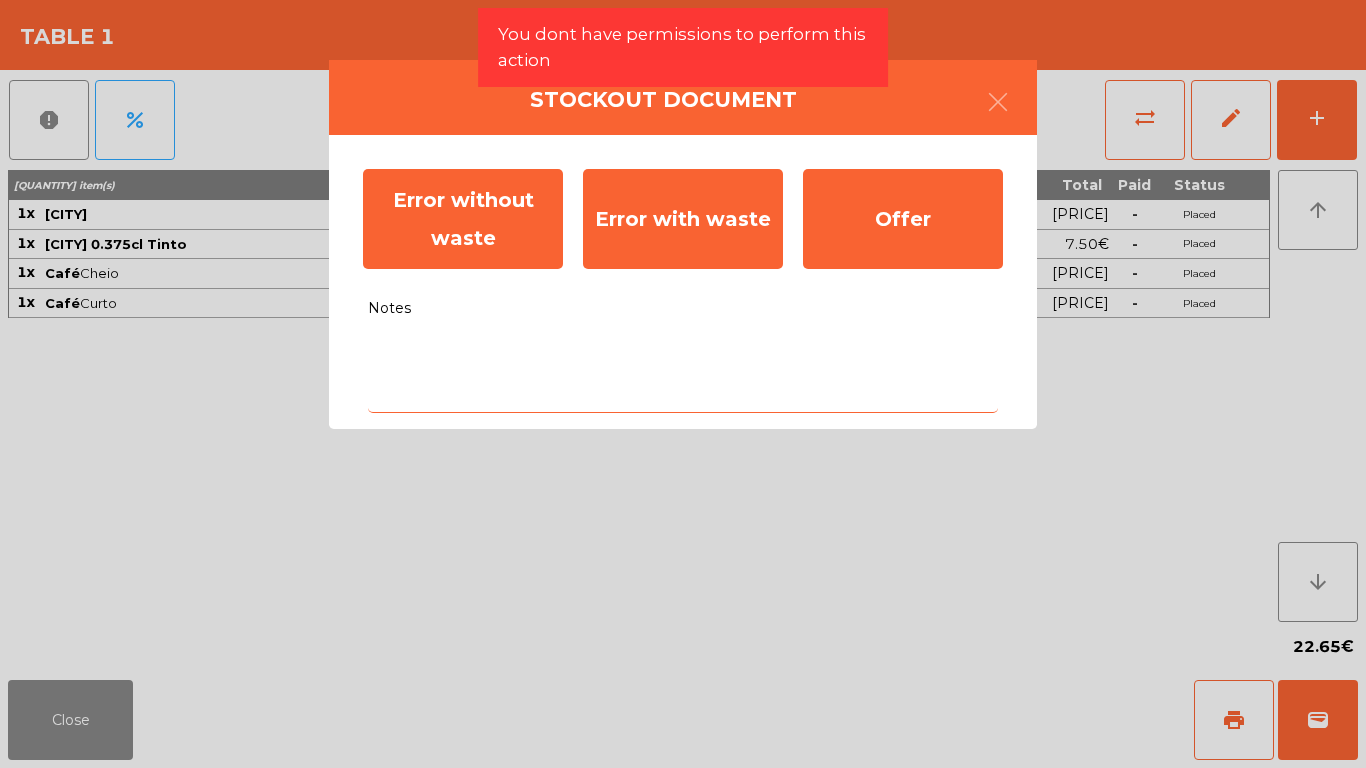 click on "Notes" at bounding box center [683, 371] 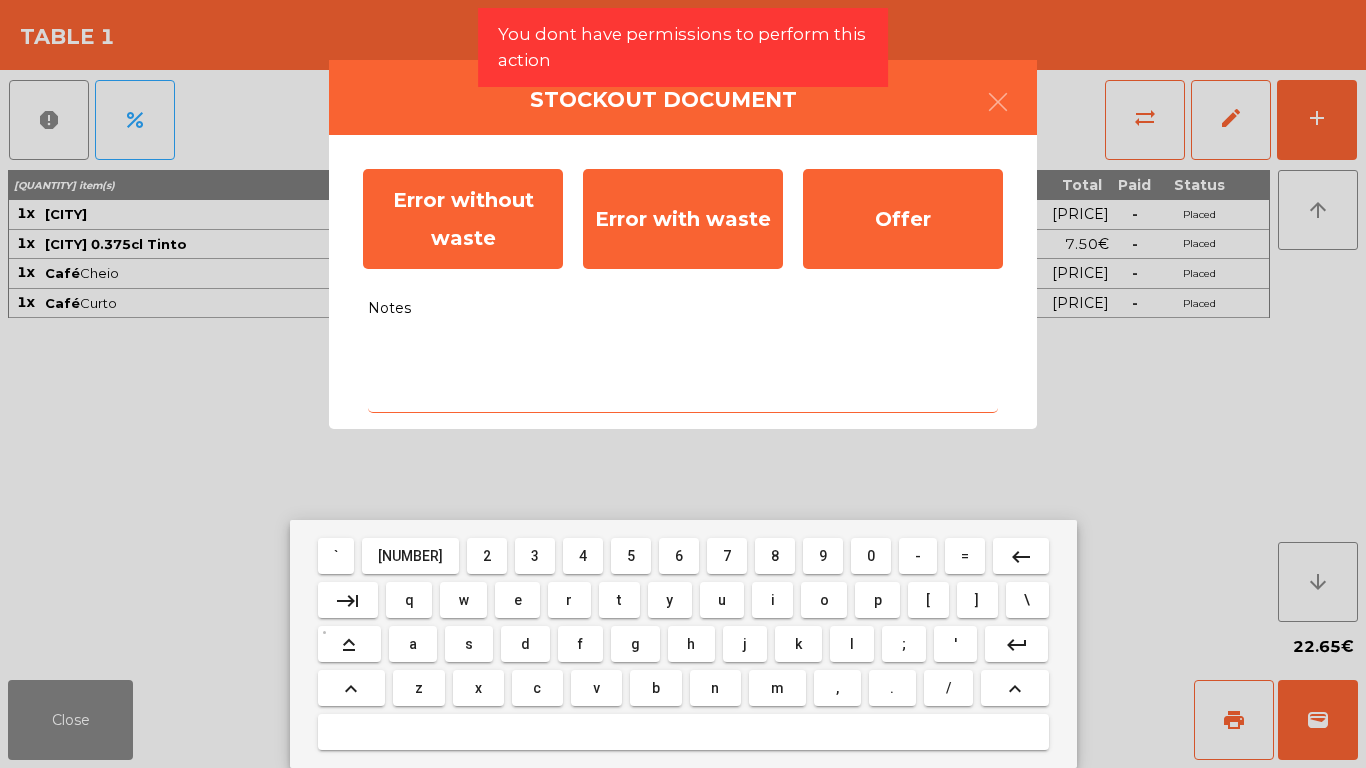 click on "e" at bounding box center [336, 556] 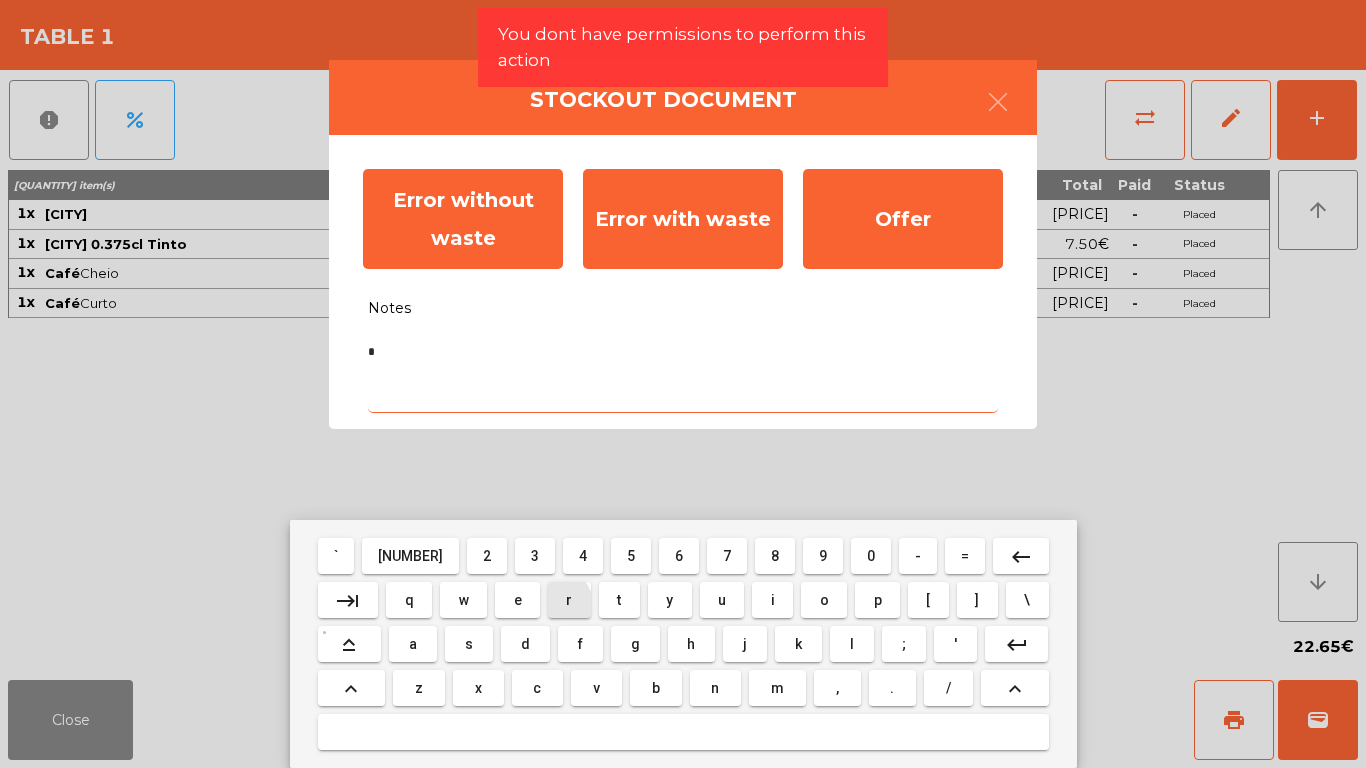 click on "r" at bounding box center (336, 556) 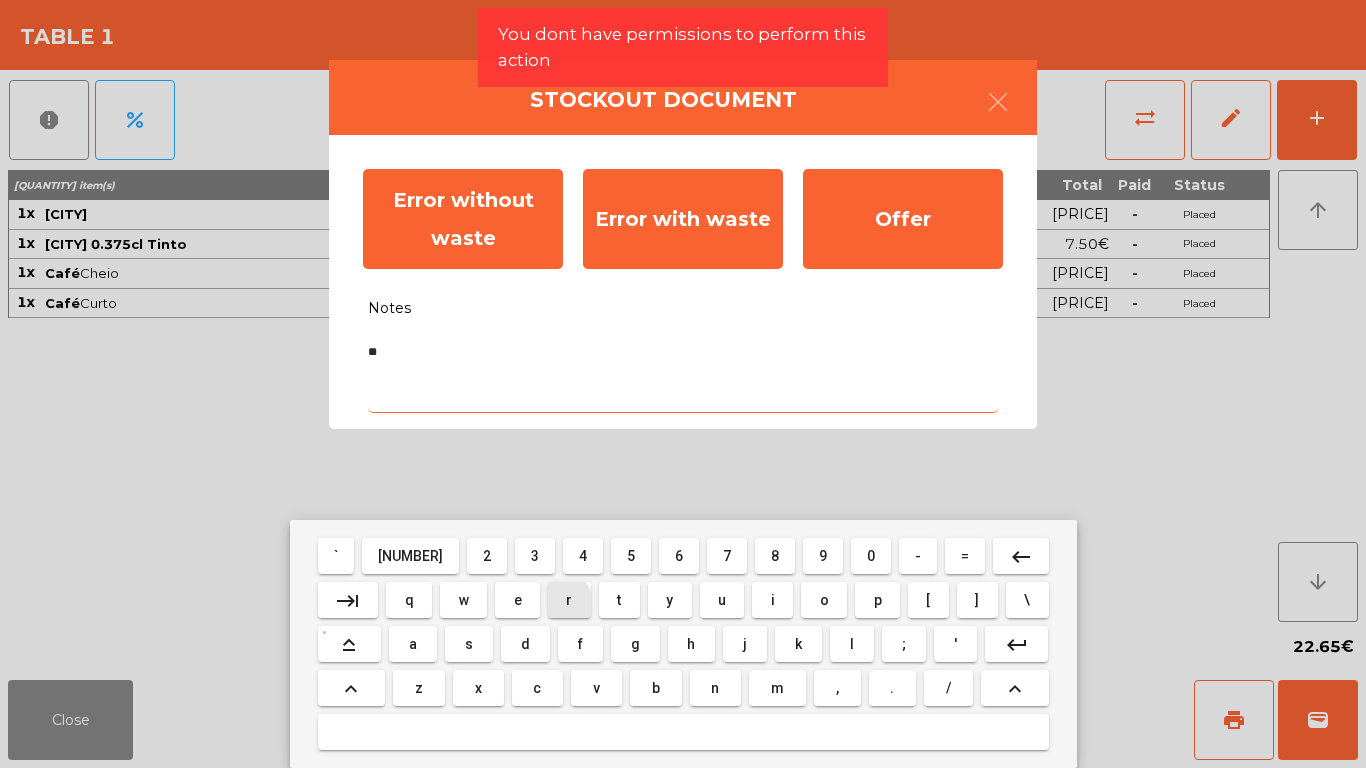 click on "r" at bounding box center [336, 556] 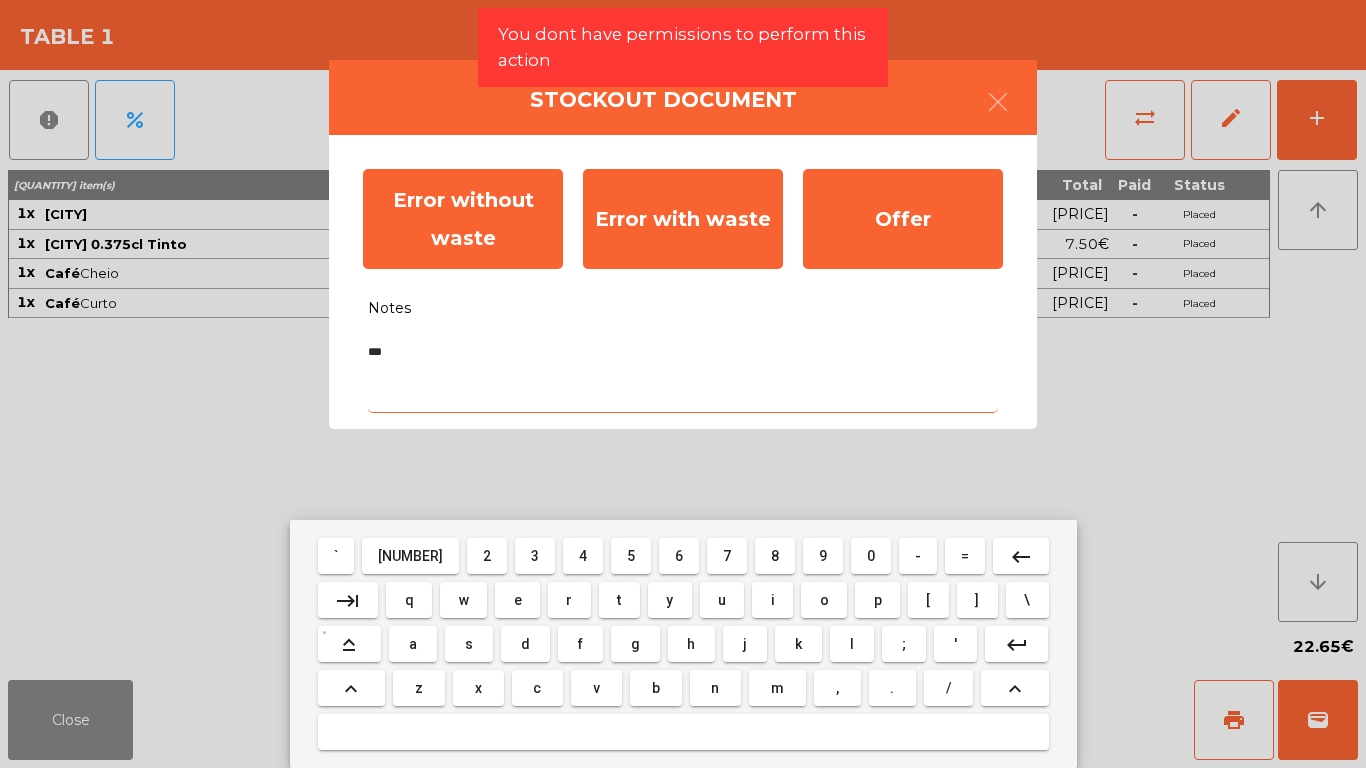 click on "o" at bounding box center (336, 556) 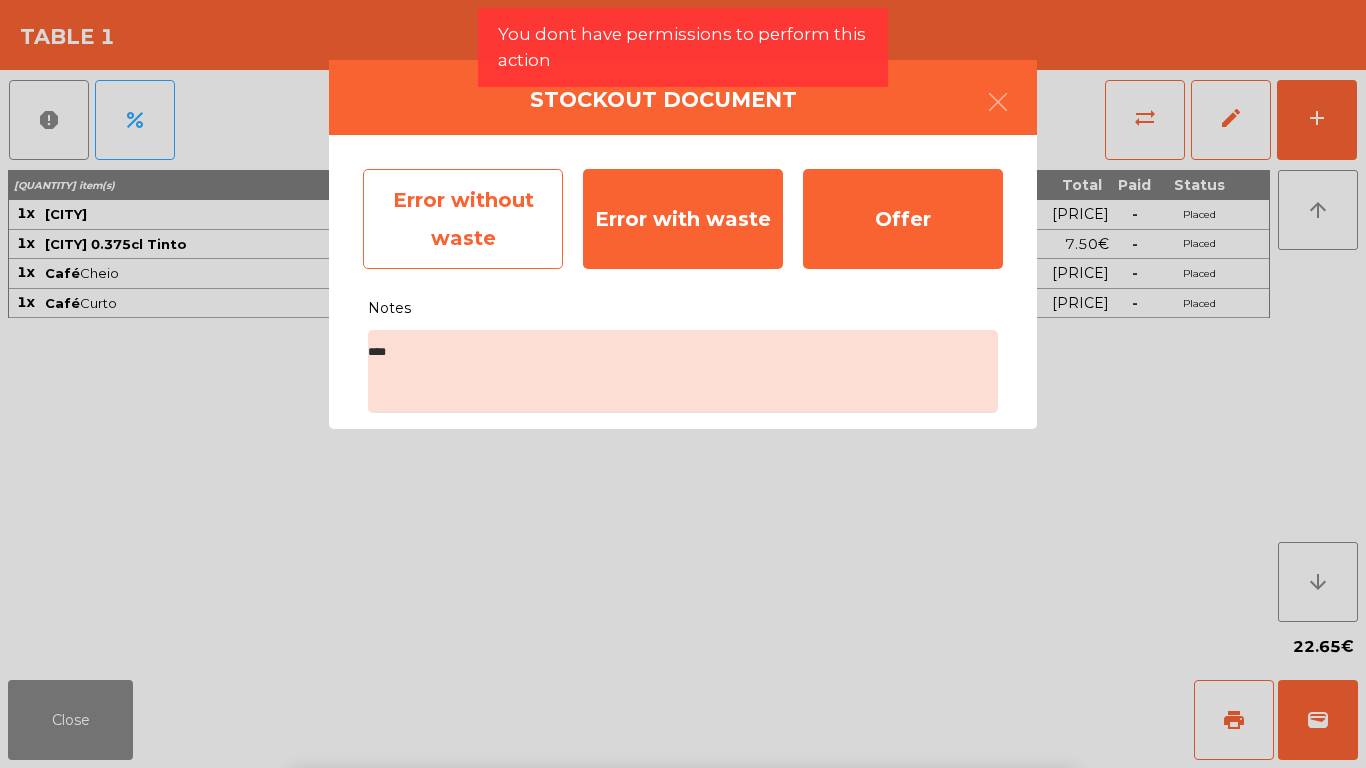 click on "Error without waste" at bounding box center (463, 219) 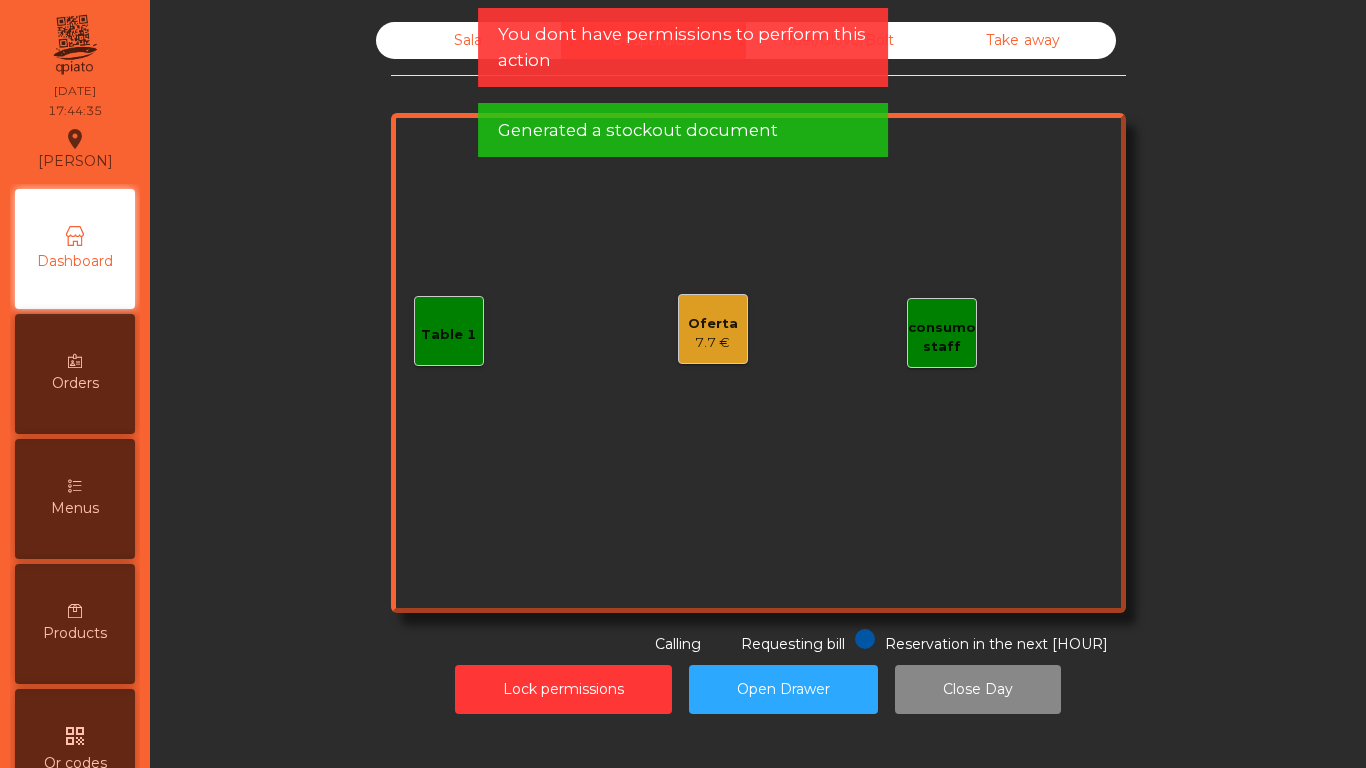 click on "Oferta   7.7 €" at bounding box center [713, 329] 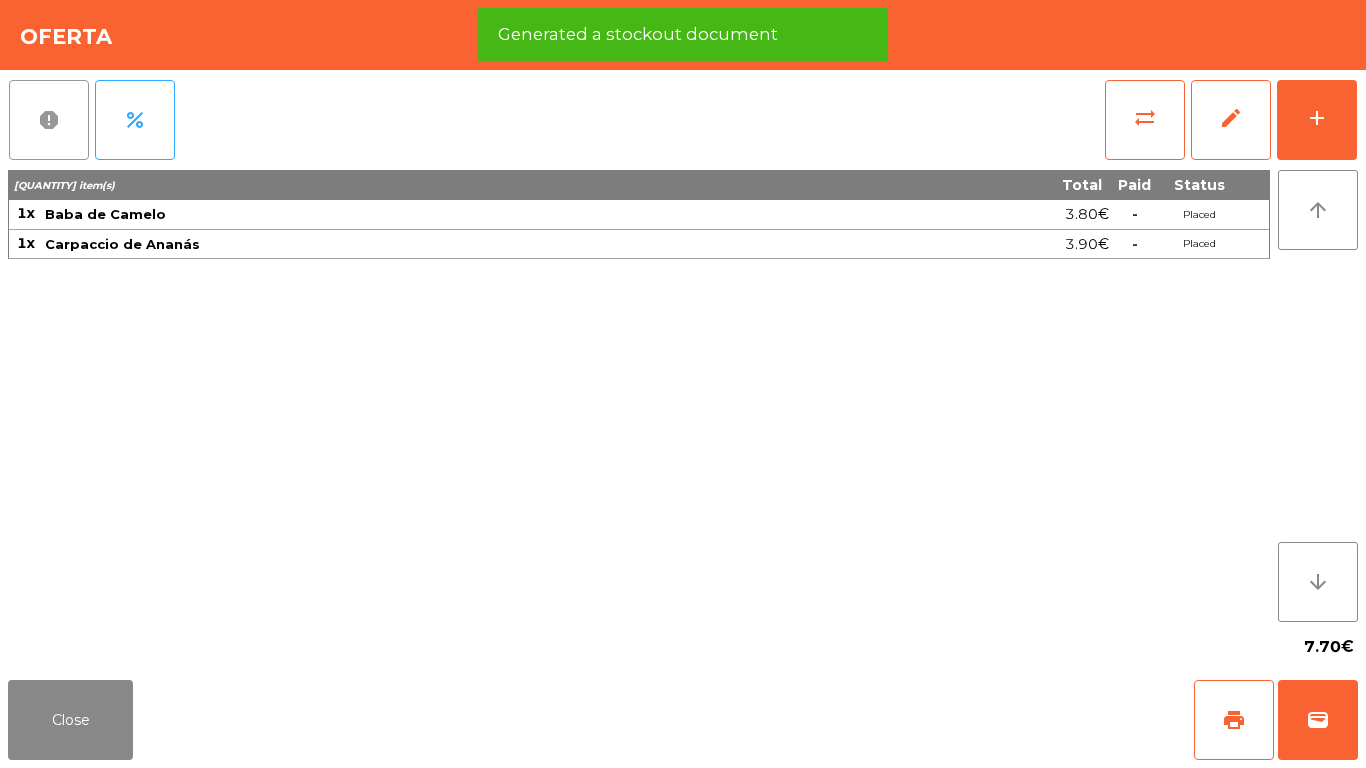 click on "report" at bounding box center (49, 120) 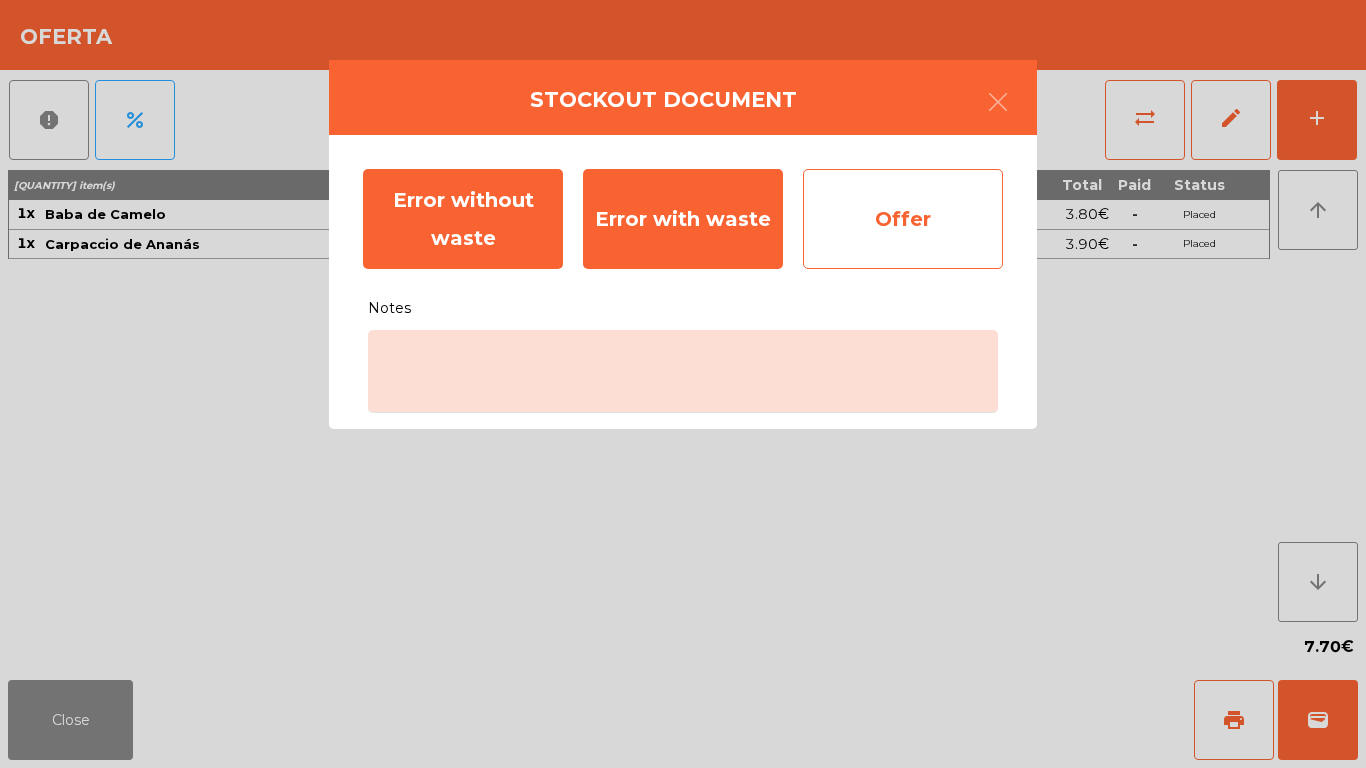 click on "Offer" at bounding box center [903, 219] 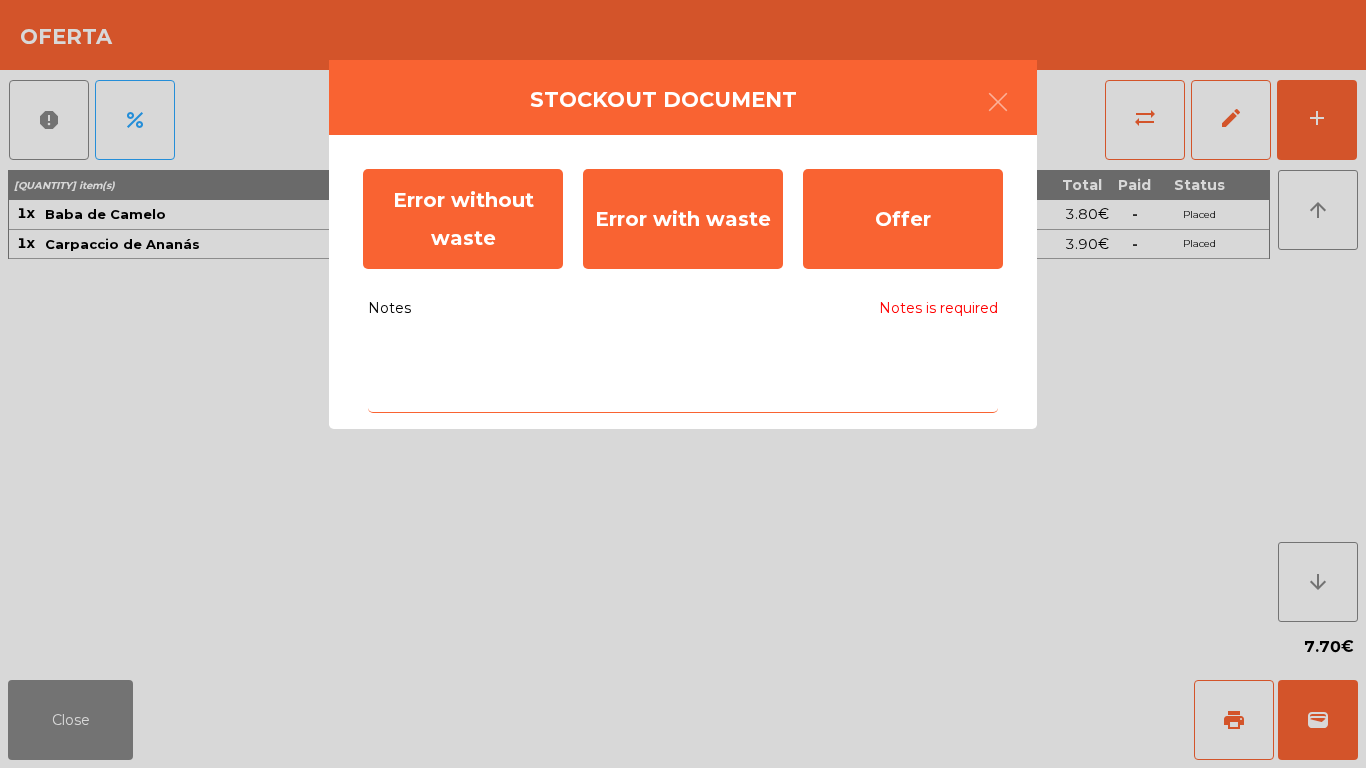 click on "Notes   Notes is required" at bounding box center (683, 371) 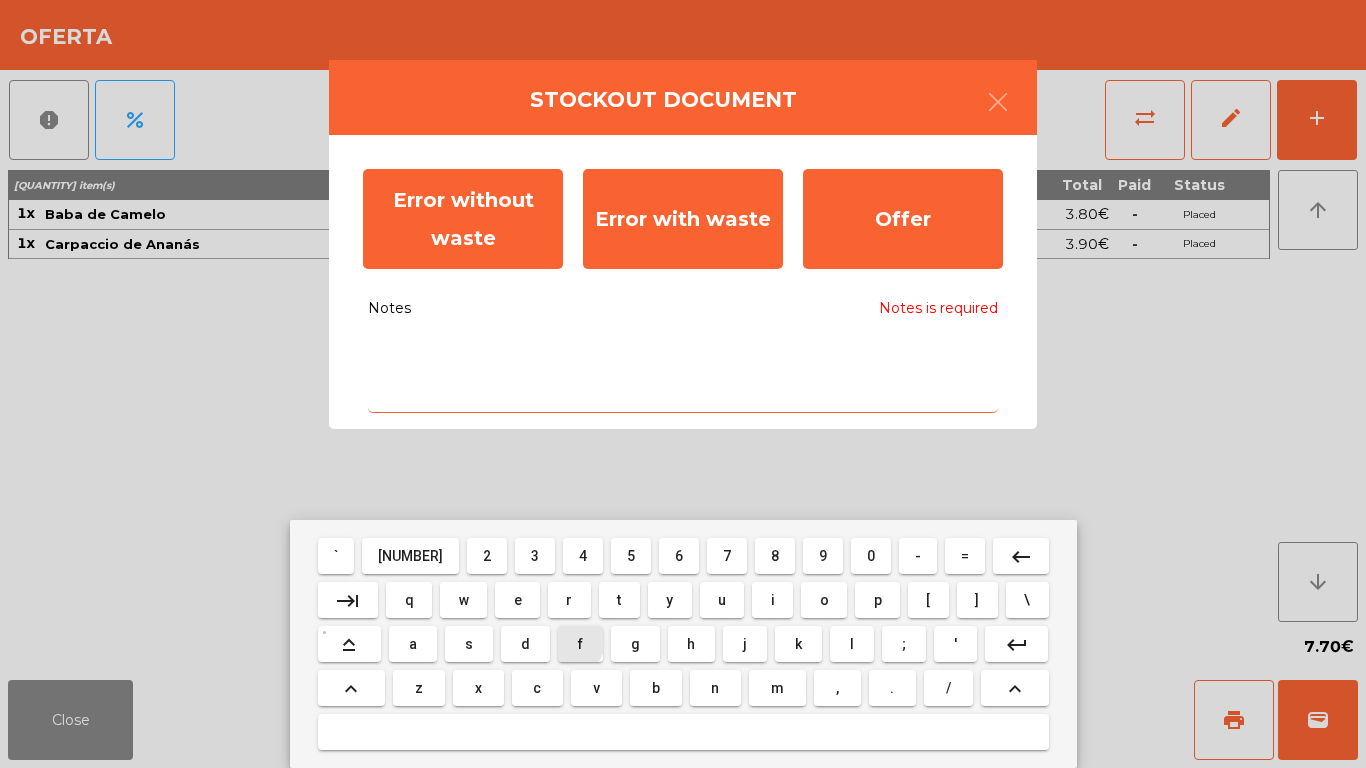 click on "f" at bounding box center [336, 556] 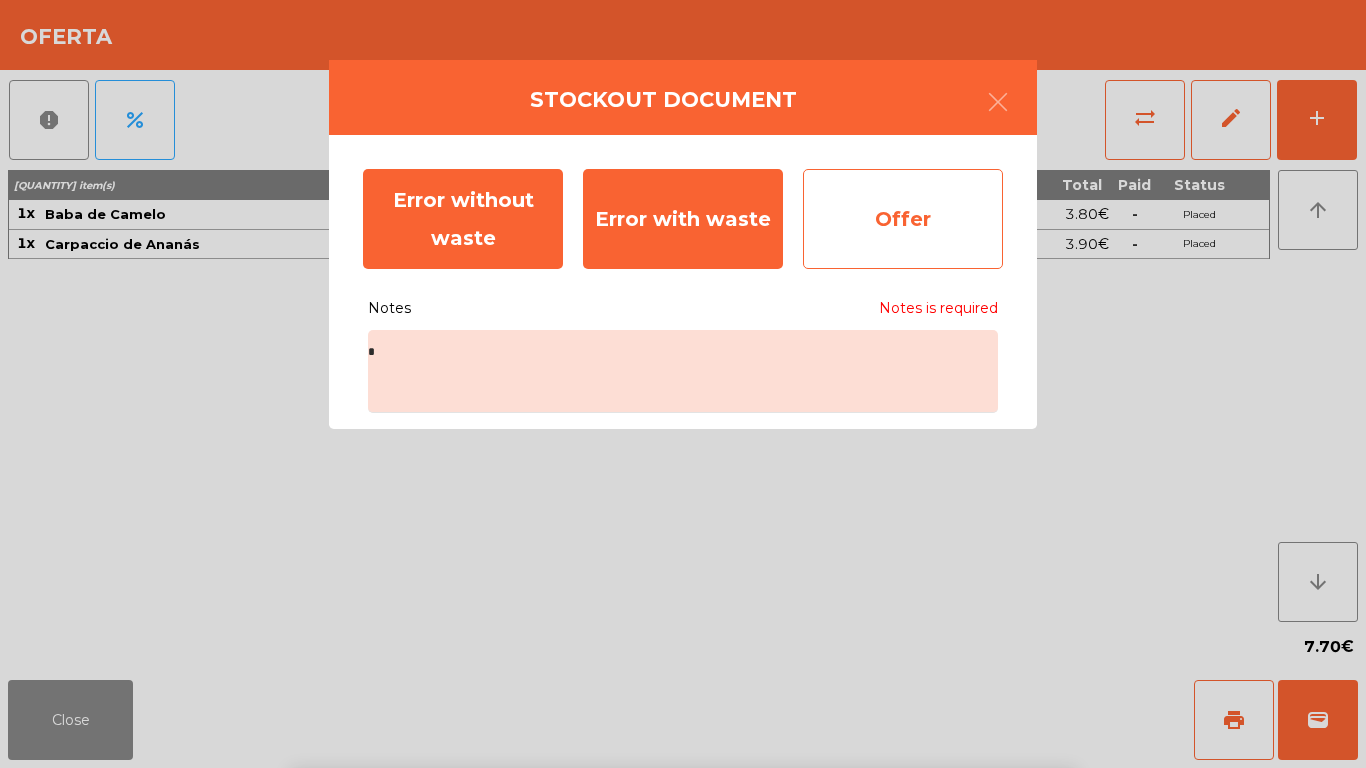 click on "Offer" at bounding box center (903, 219) 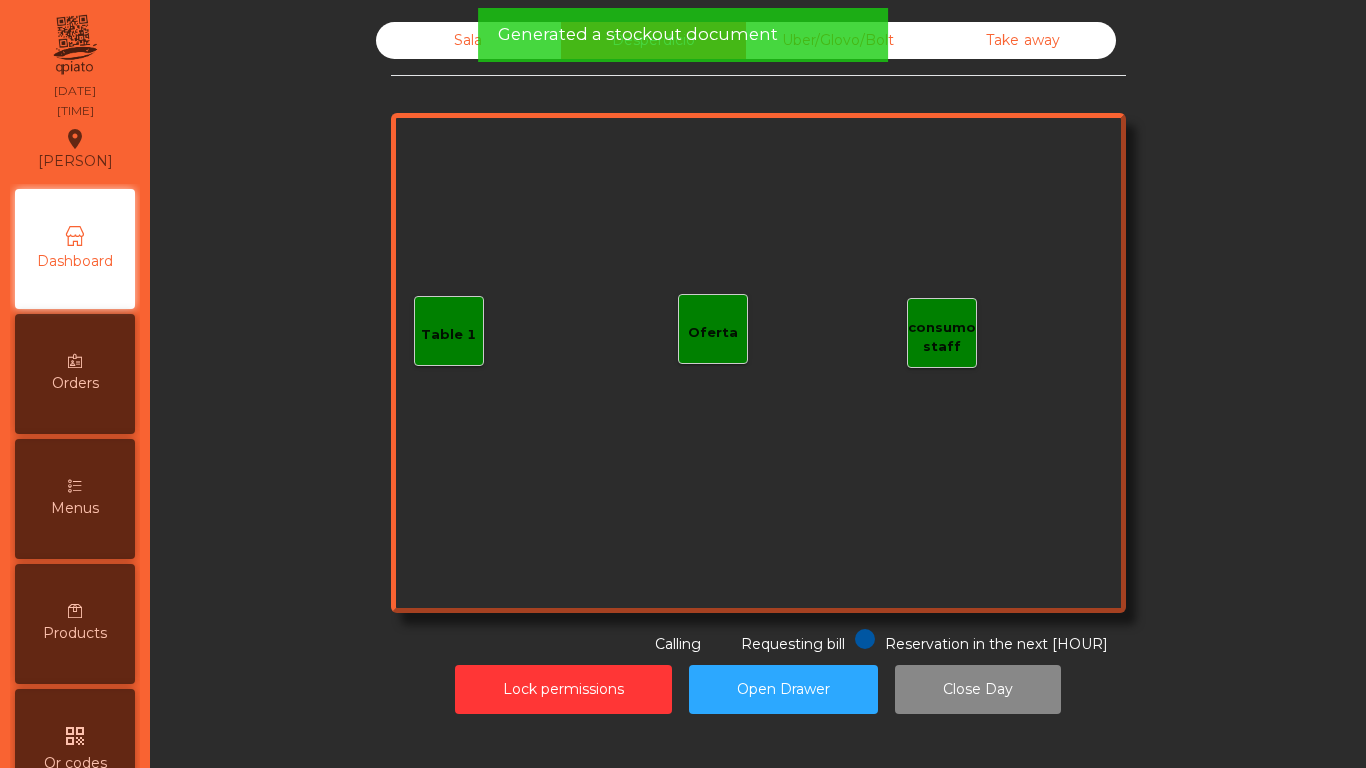 click on "Take away" at bounding box center [1023, 40] 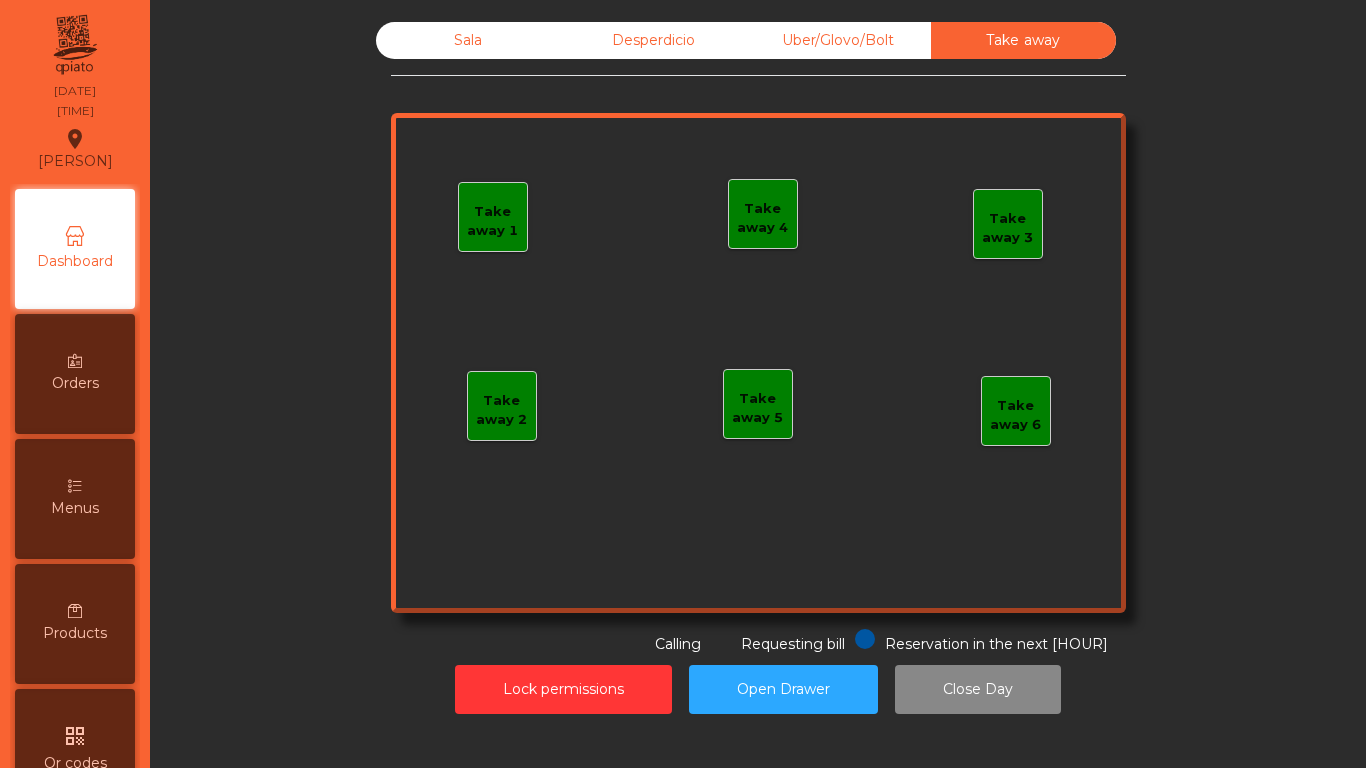 click on "Uber/Glovo/Bolt" at bounding box center [838, 40] 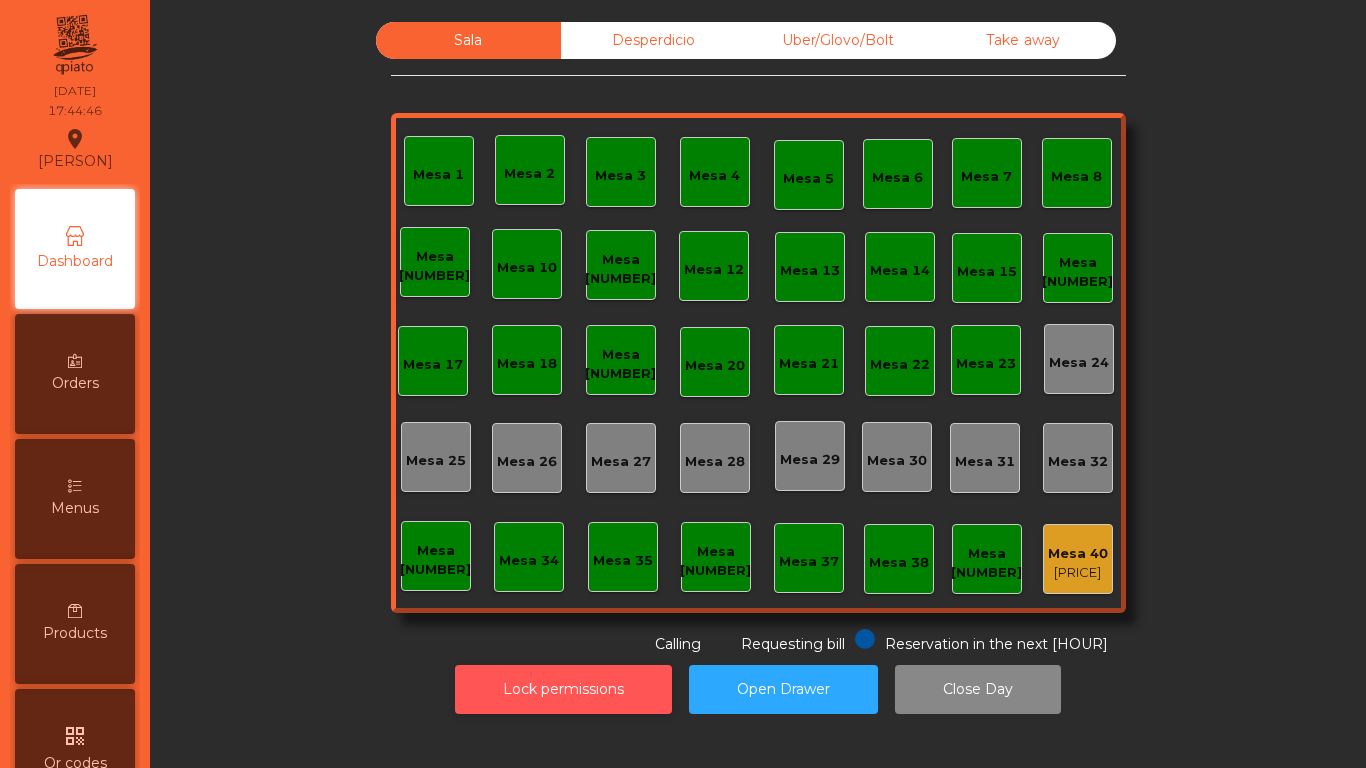 click on "Lock permissions" at bounding box center [563, 689] 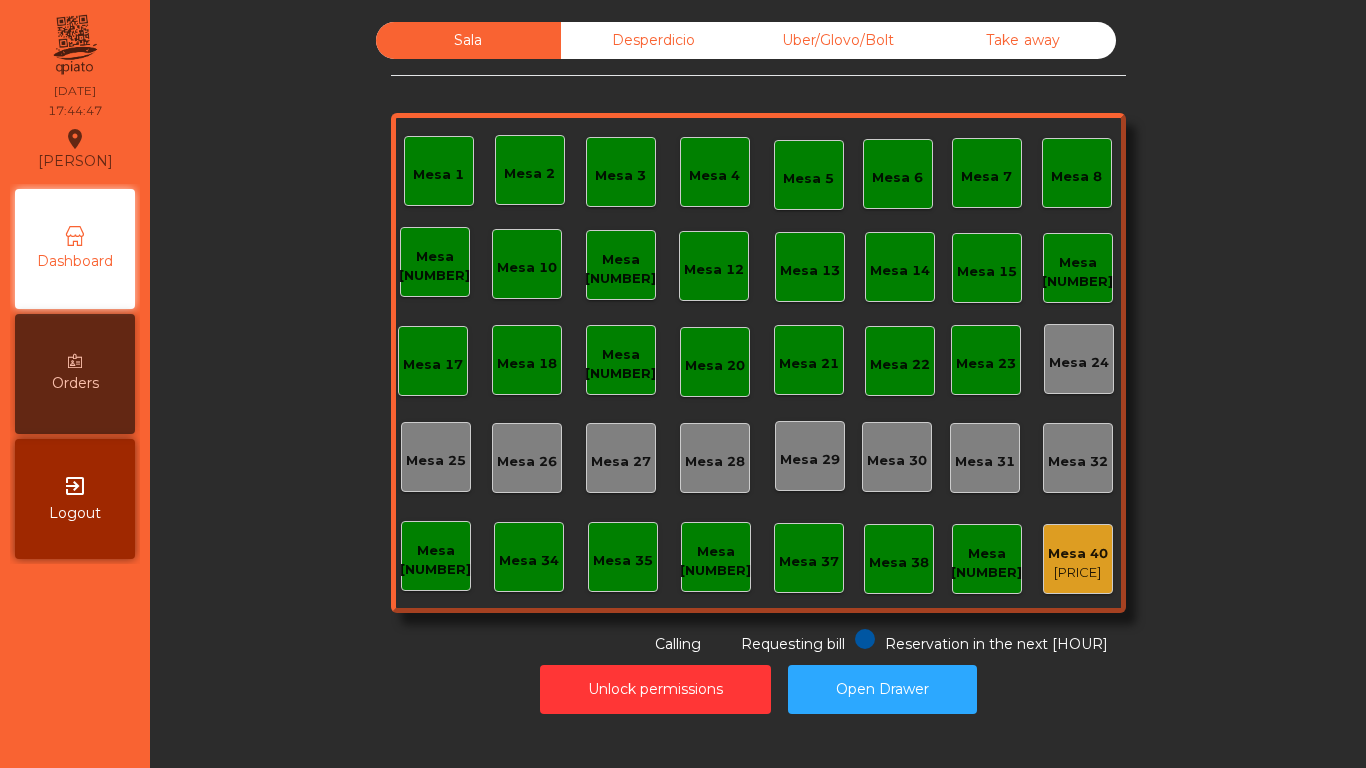 click on "[PRICE]" at bounding box center [1078, 573] 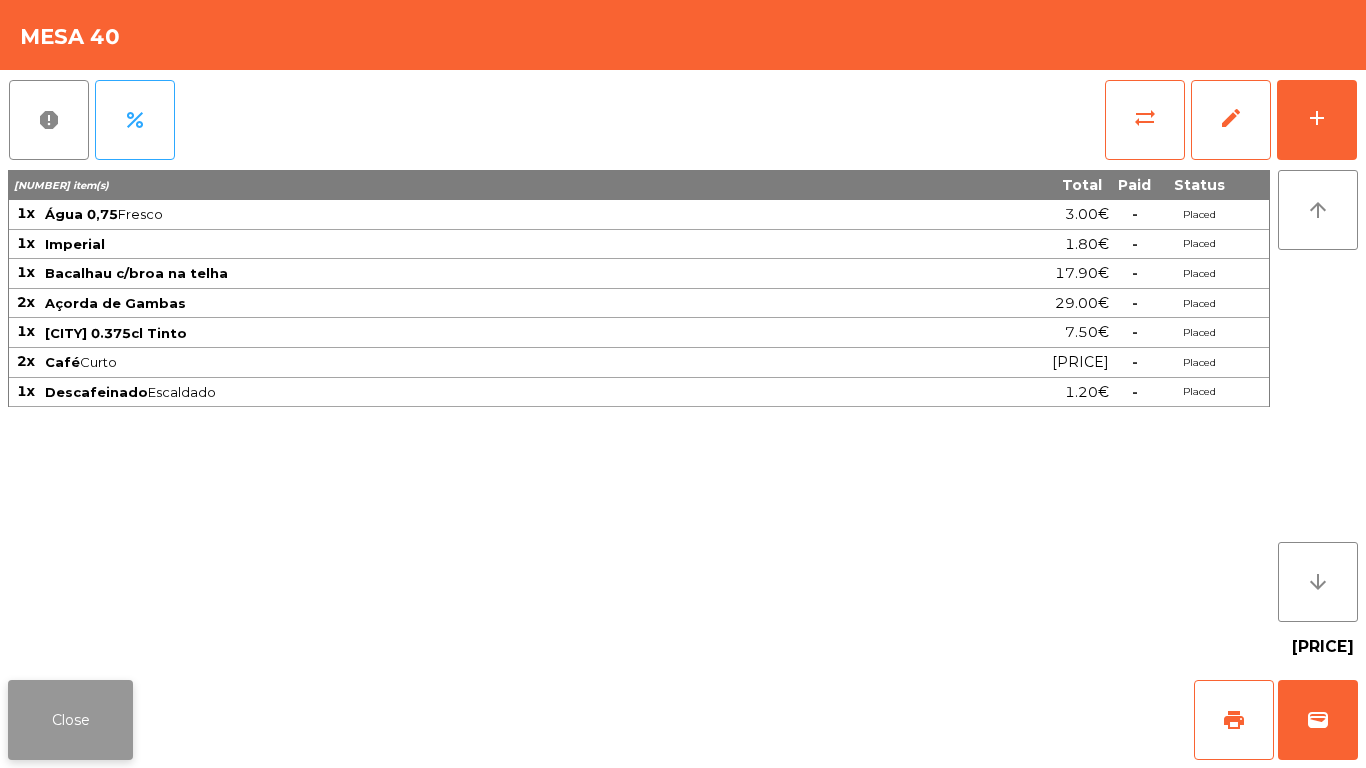 click on "Close" at bounding box center (70, 720) 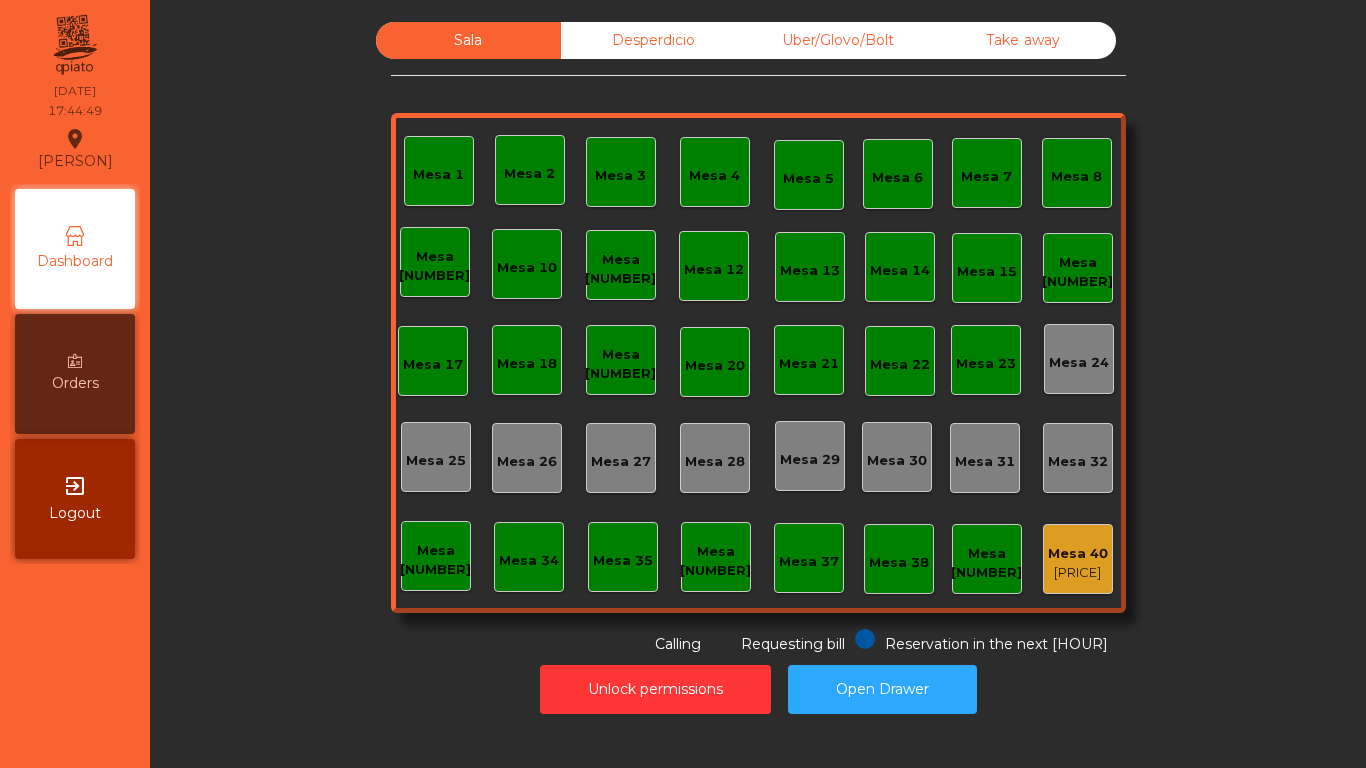 click on "Mesa [NUMBER]" at bounding box center (987, 559) 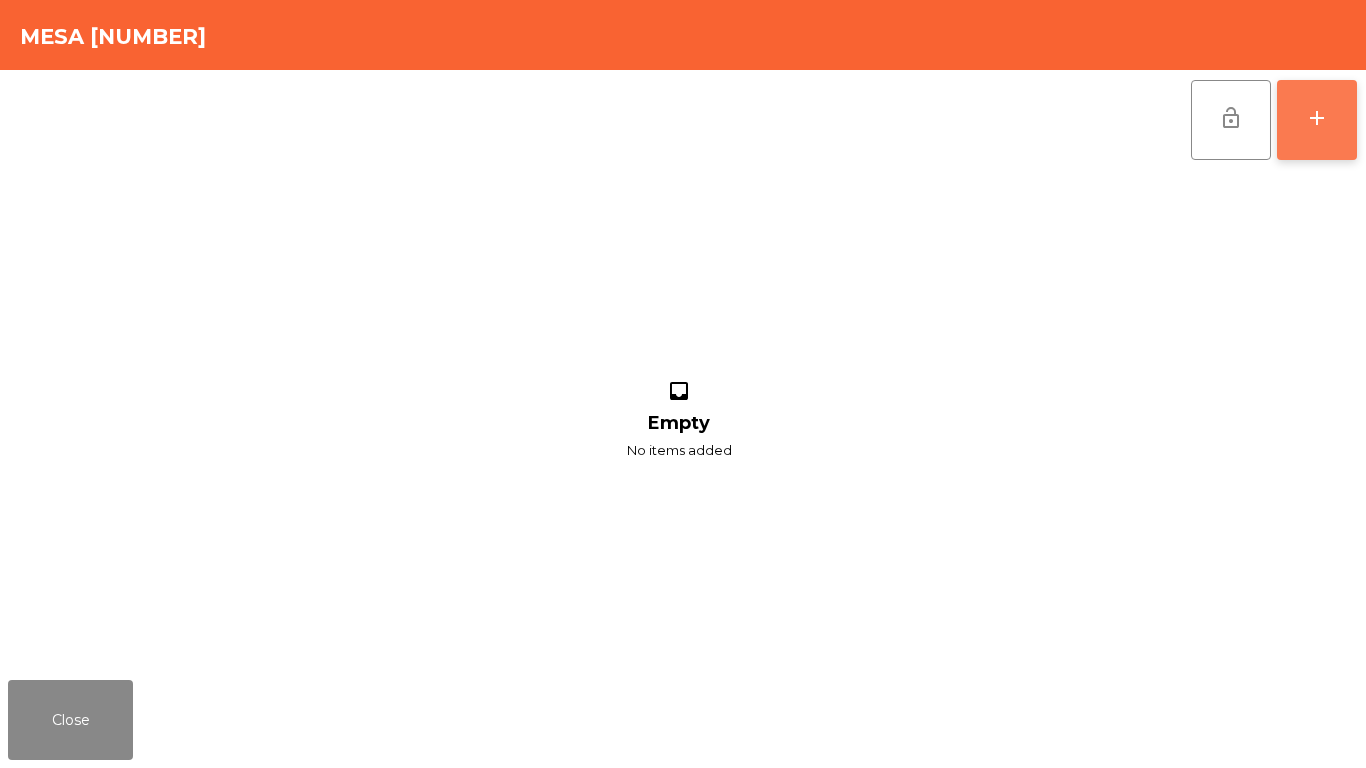 click on "add" at bounding box center (1317, 120) 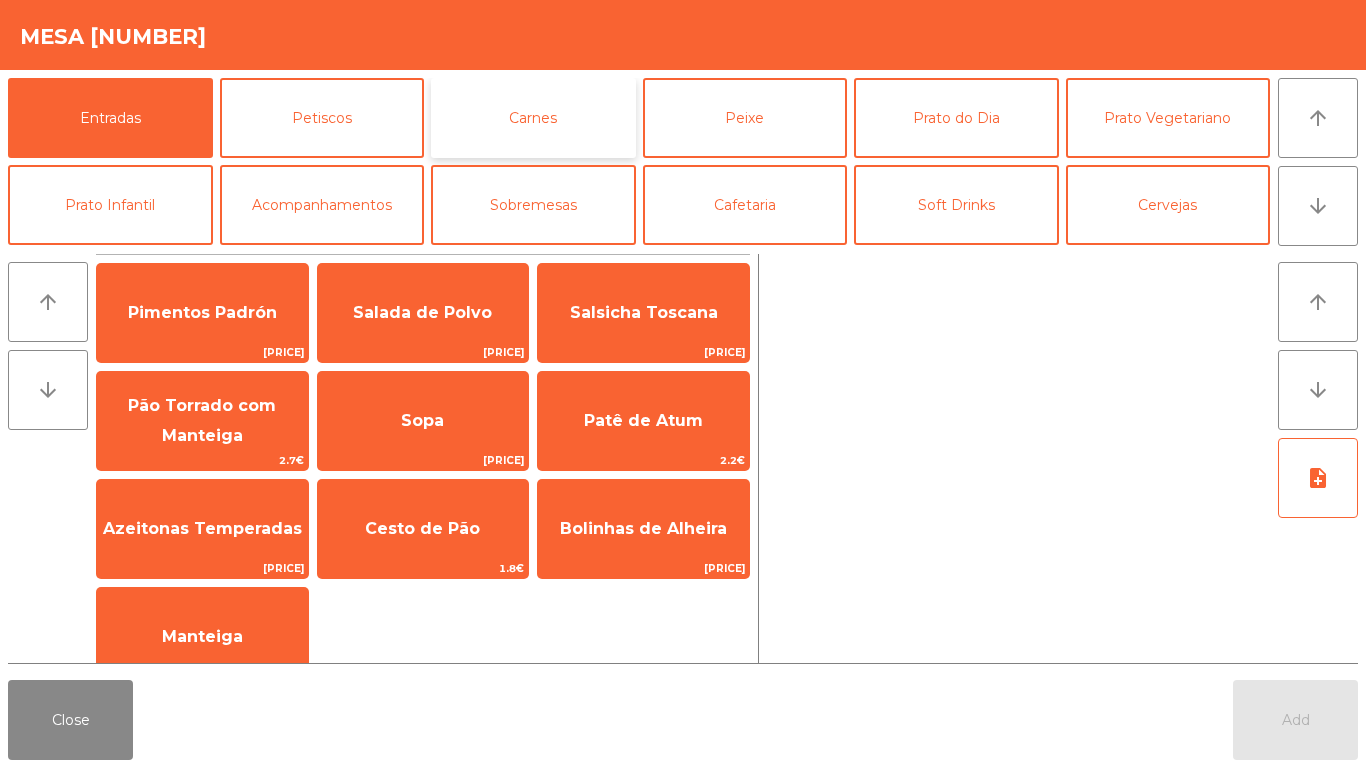 click on "Carnes" at bounding box center [533, 118] 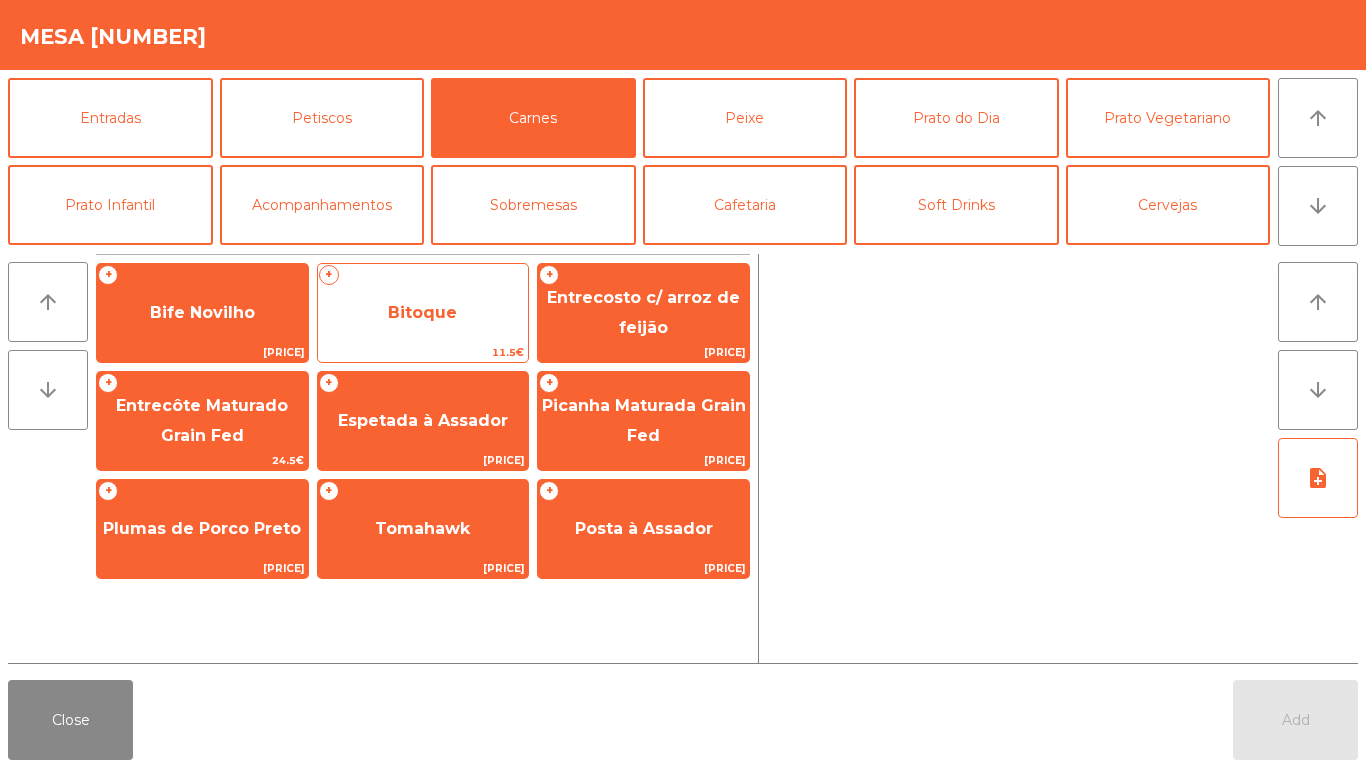 click on "Bitoque" at bounding box center [202, 312] 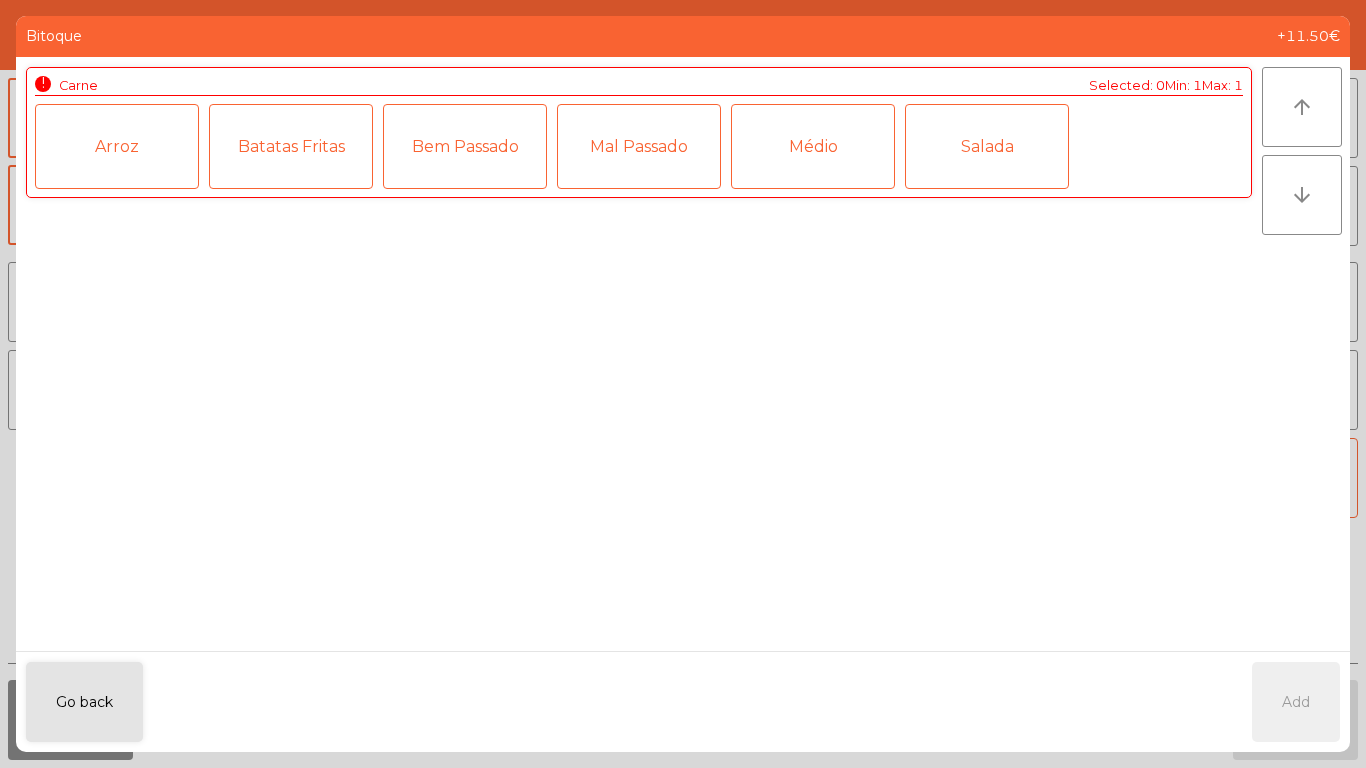 click on "Médio" at bounding box center (813, 146) 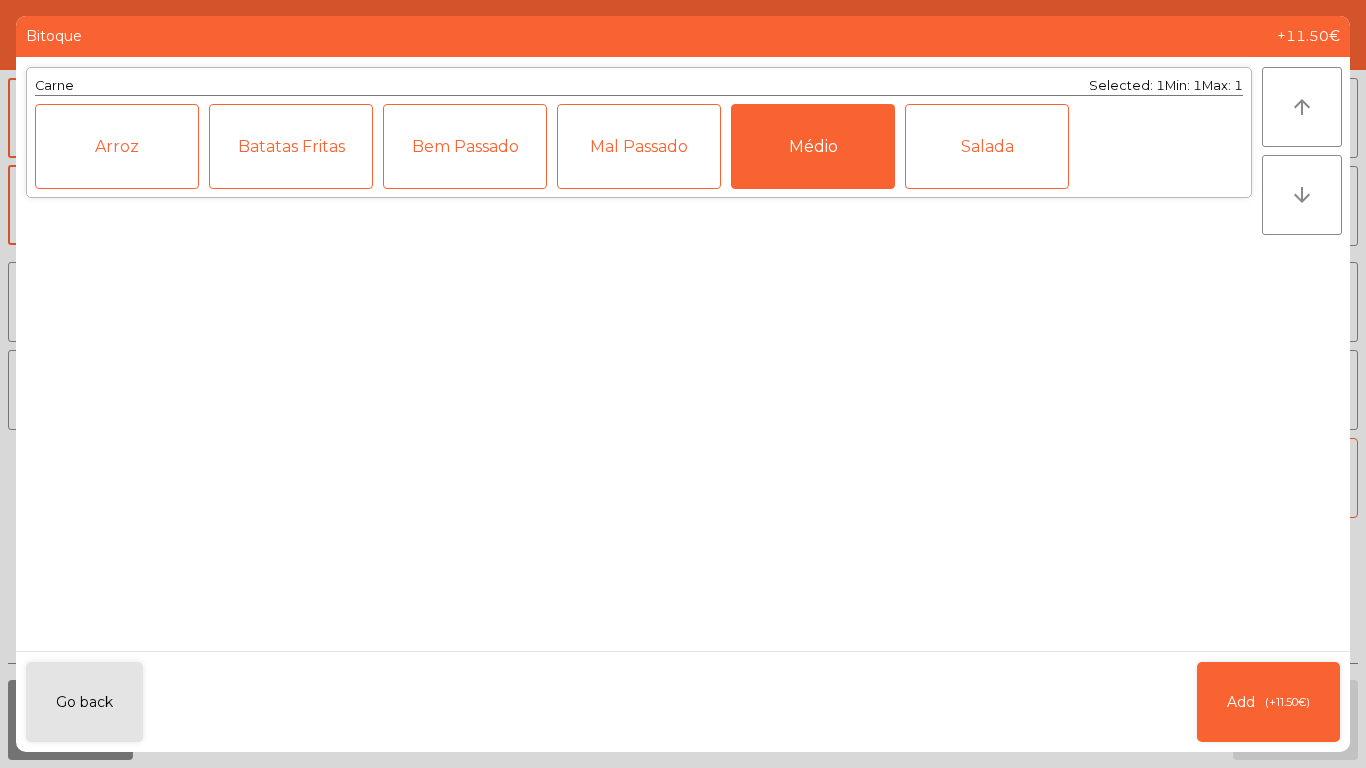 click on "Médio" at bounding box center [813, 146] 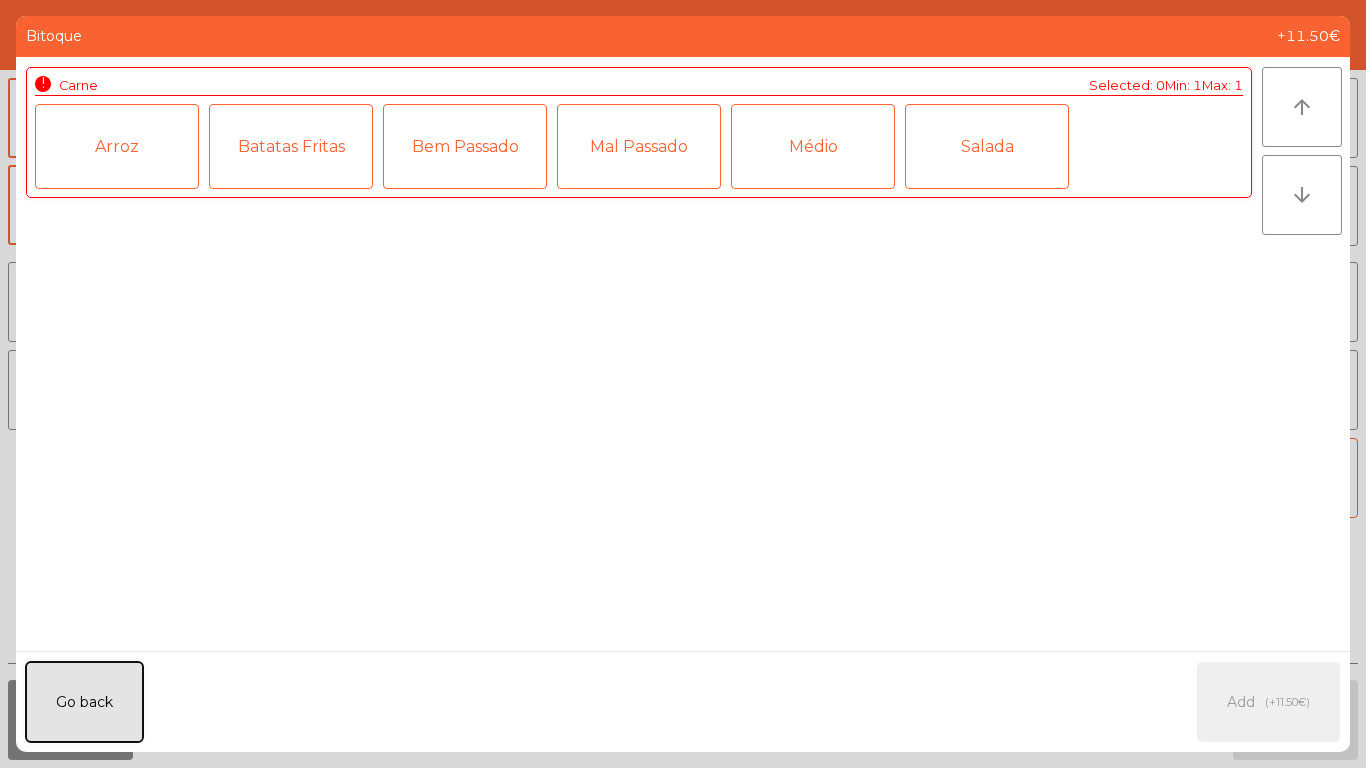 click on "Go back" at bounding box center [84, 702] 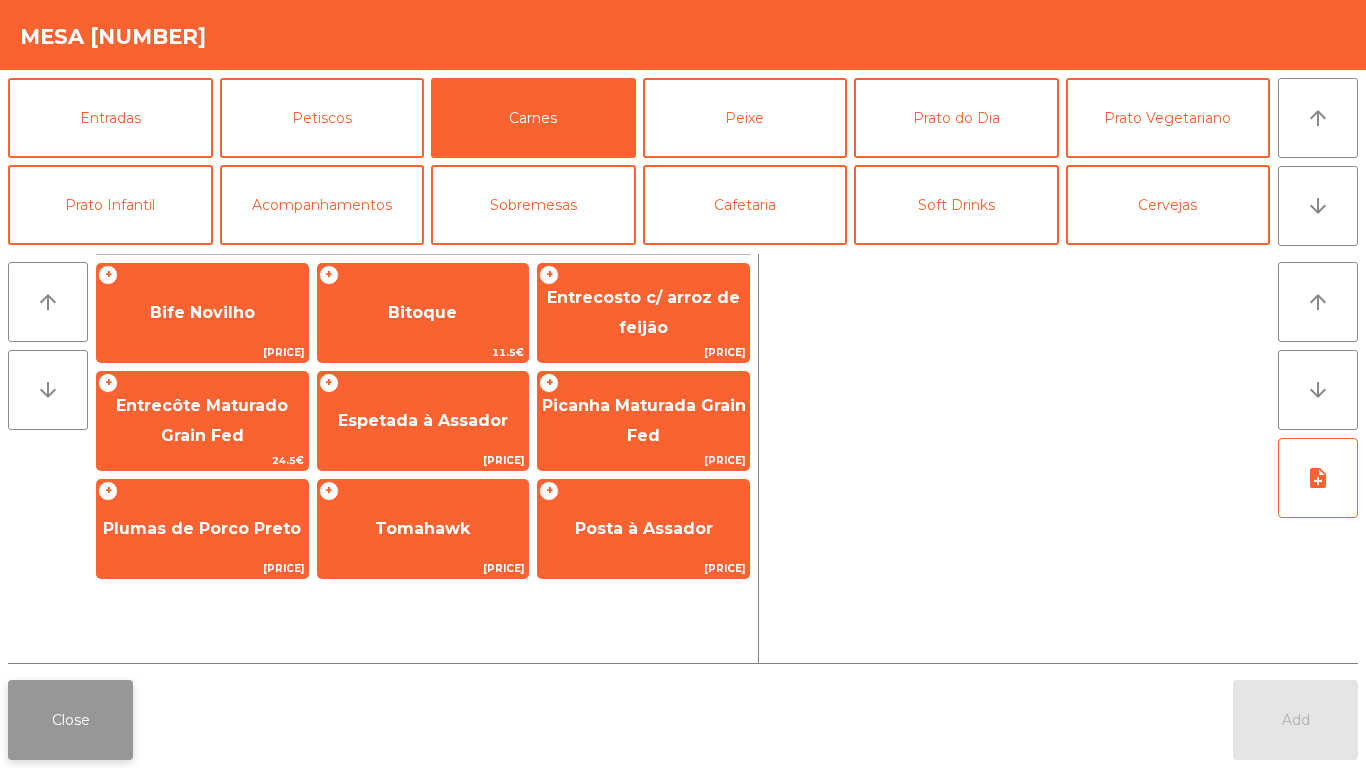 click on "Close" at bounding box center (70, 720) 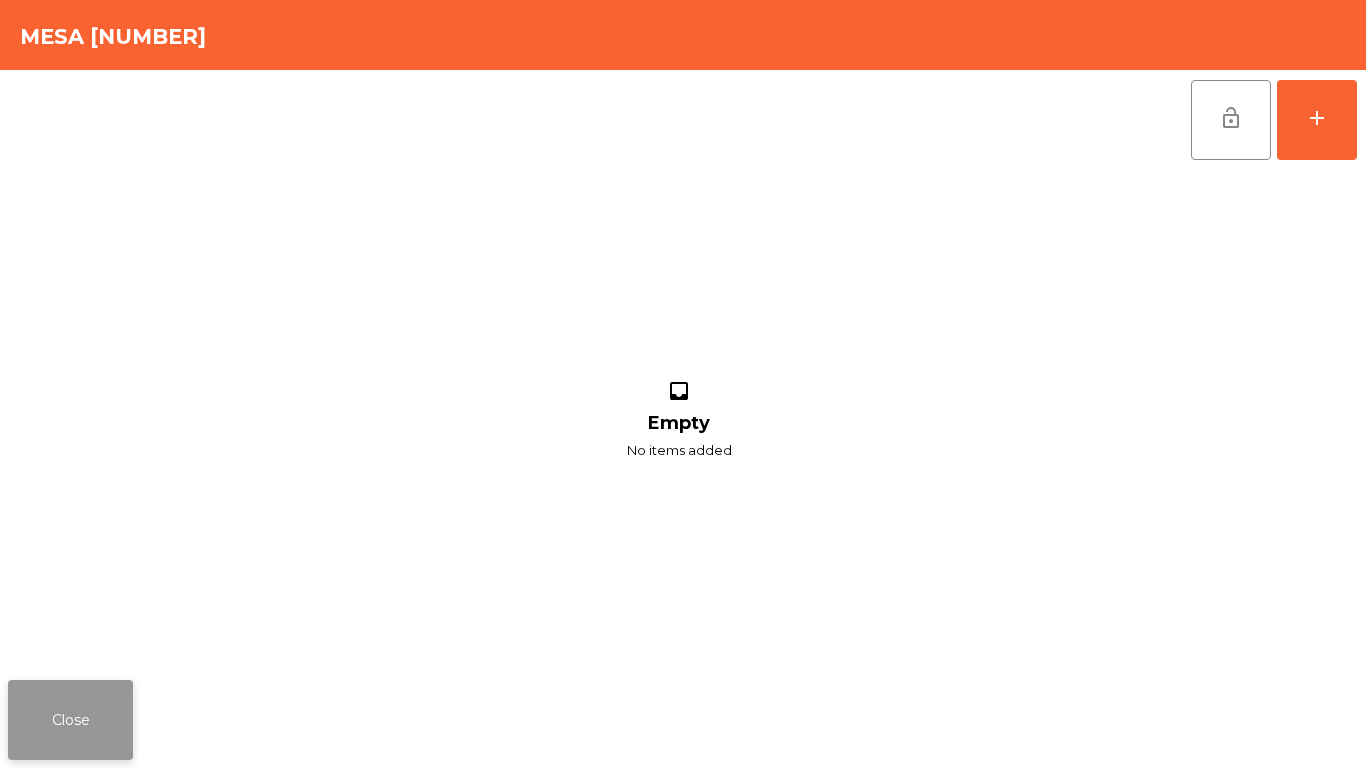 click on "Close" at bounding box center (70, 720) 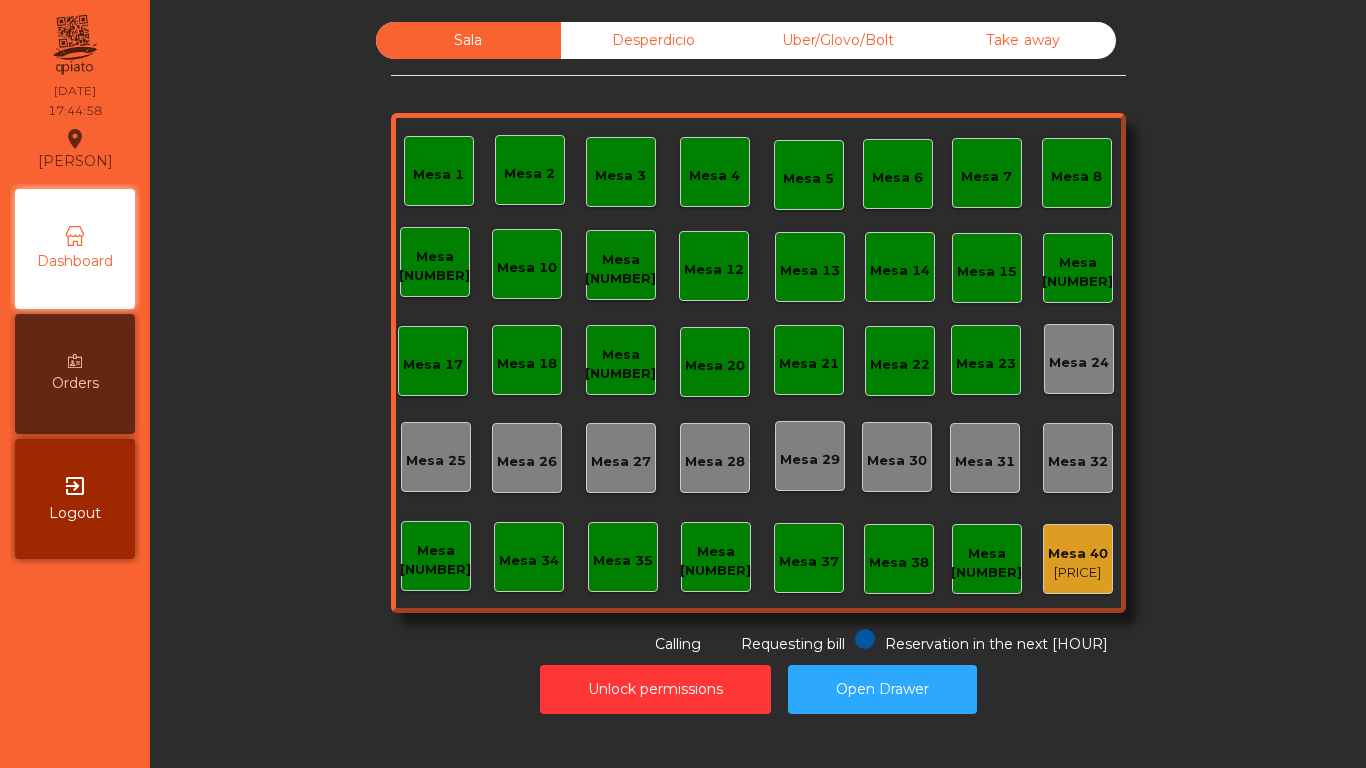 click on "Mesa [NUMBER]" at bounding box center [758, 384] 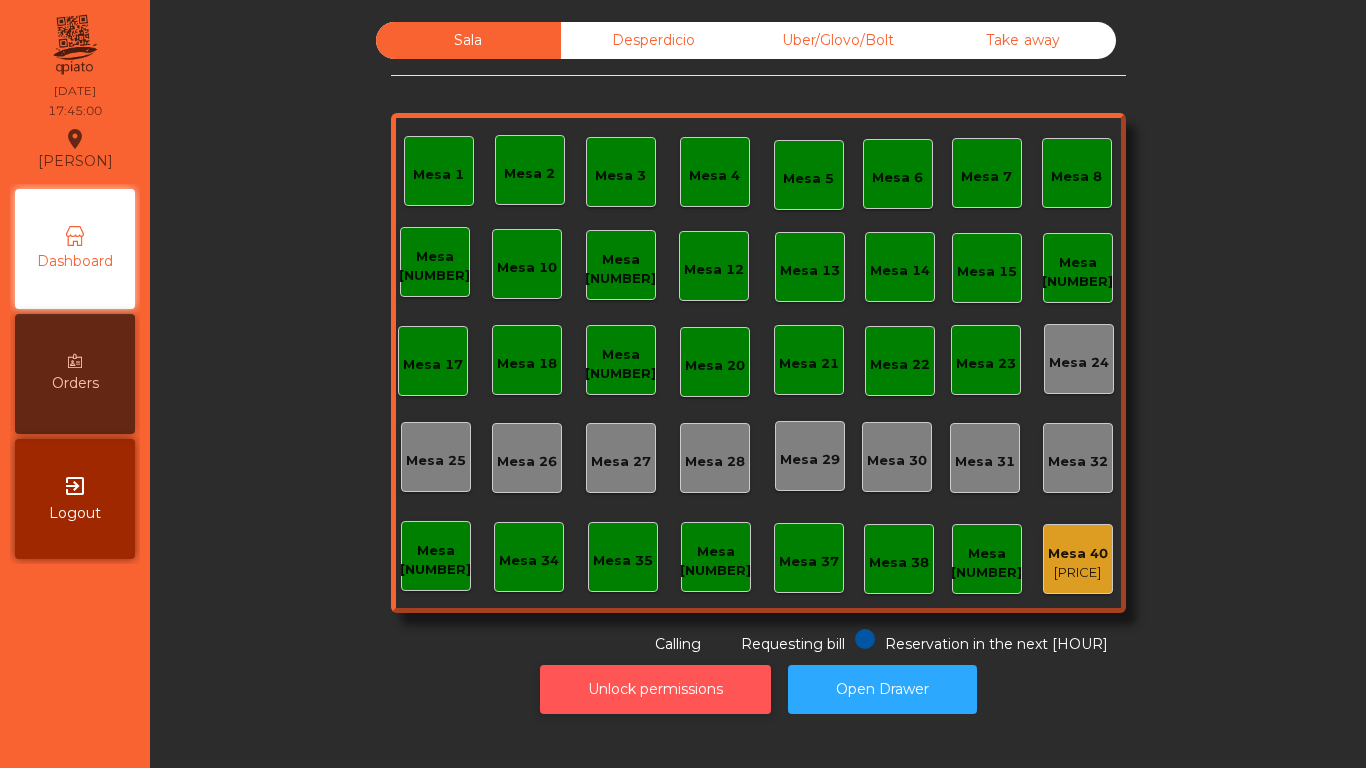 click on "Unlock permissions" at bounding box center [655, 689] 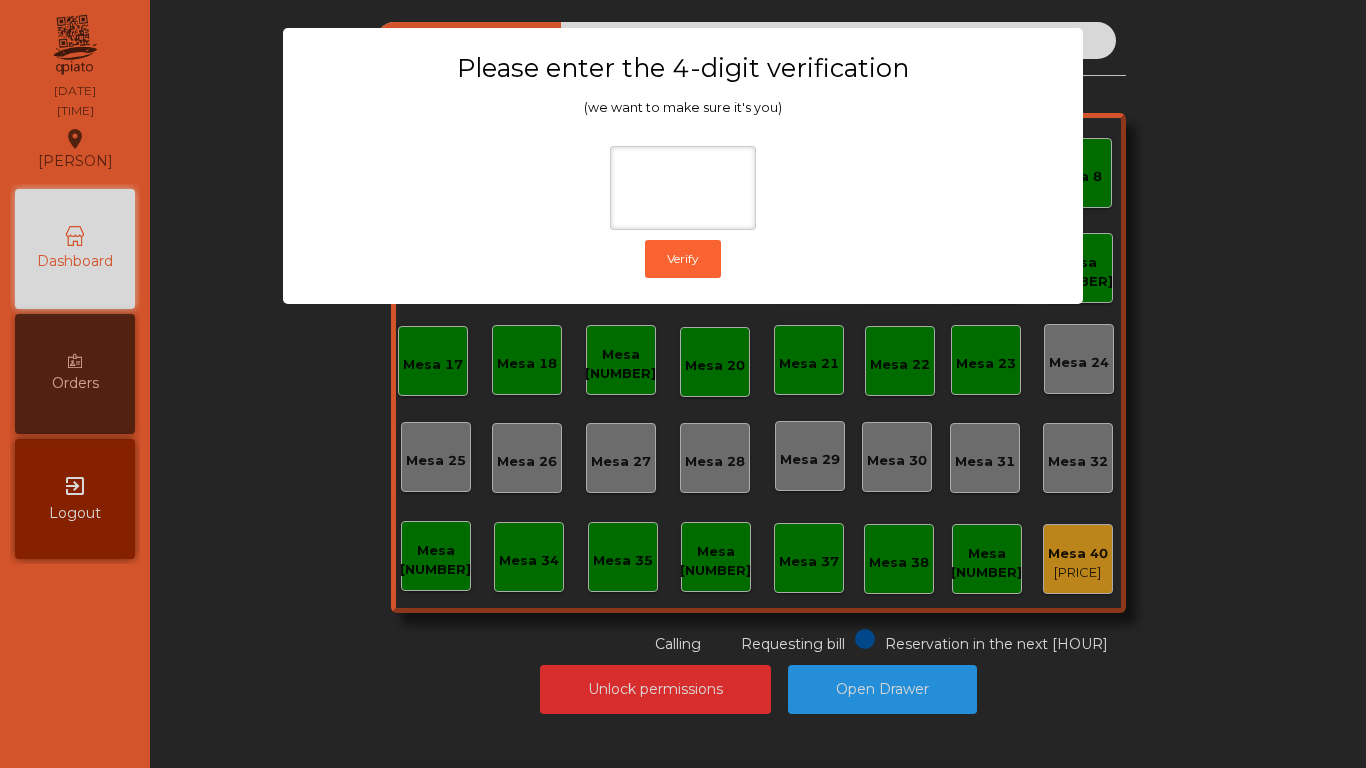 click on "1 2 3 keyboard_backspace 4 5 6 . - 7 8 9 keyboard_return 0" at bounding box center [683, 666] 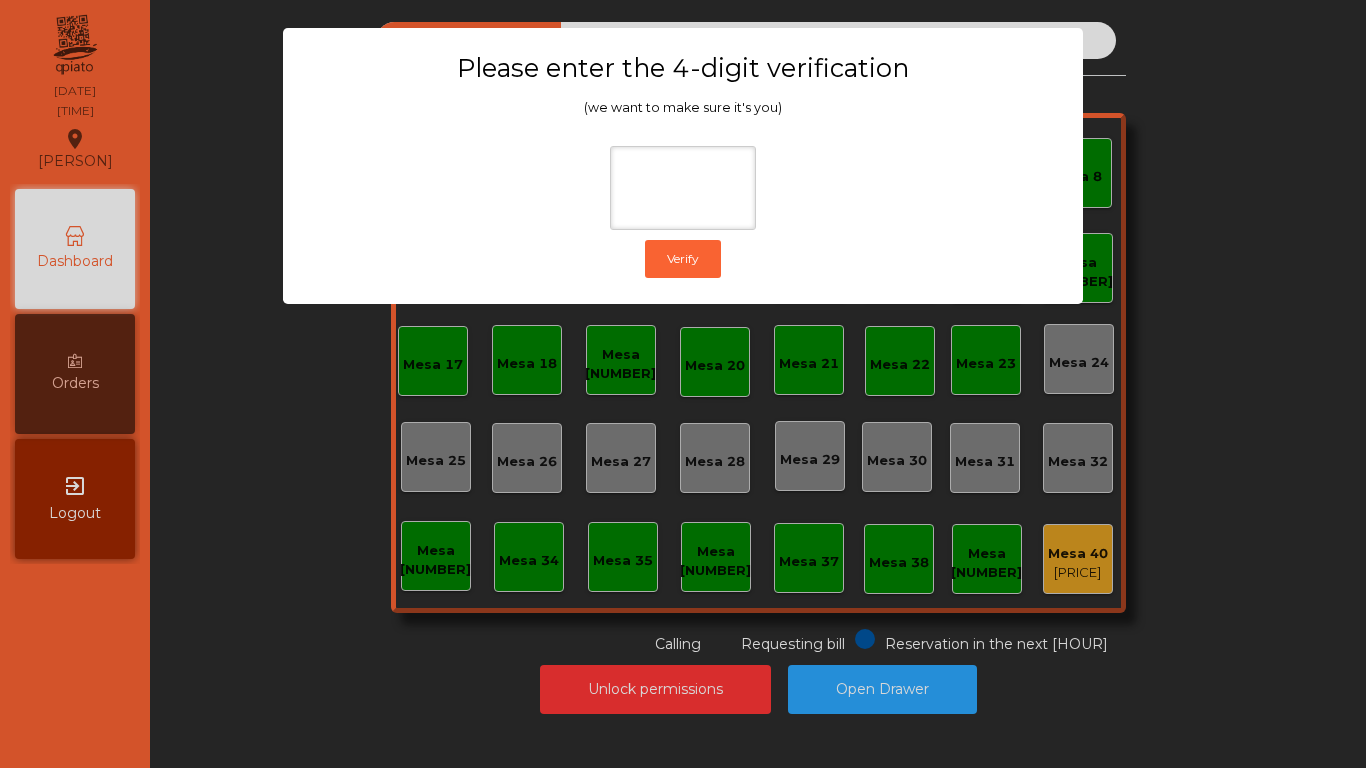 click on "Please enter the 4-digit verification (we want to make sure it's you) Verify" at bounding box center (683, 384) 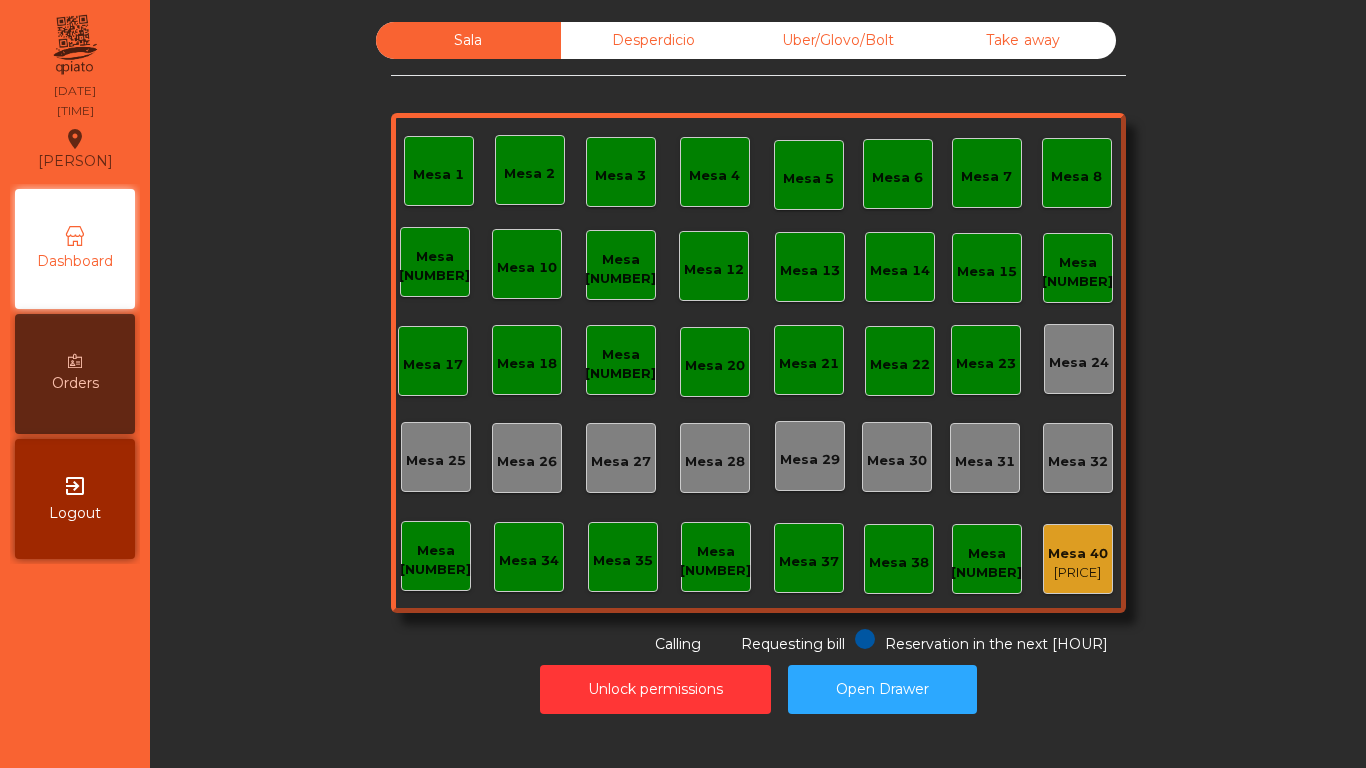 click on "Assador DVilla  location_on  05/07/2025   17:57:35   Dashboard   Orders  exit_to_app  Logout" at bounding box center (75, 384) 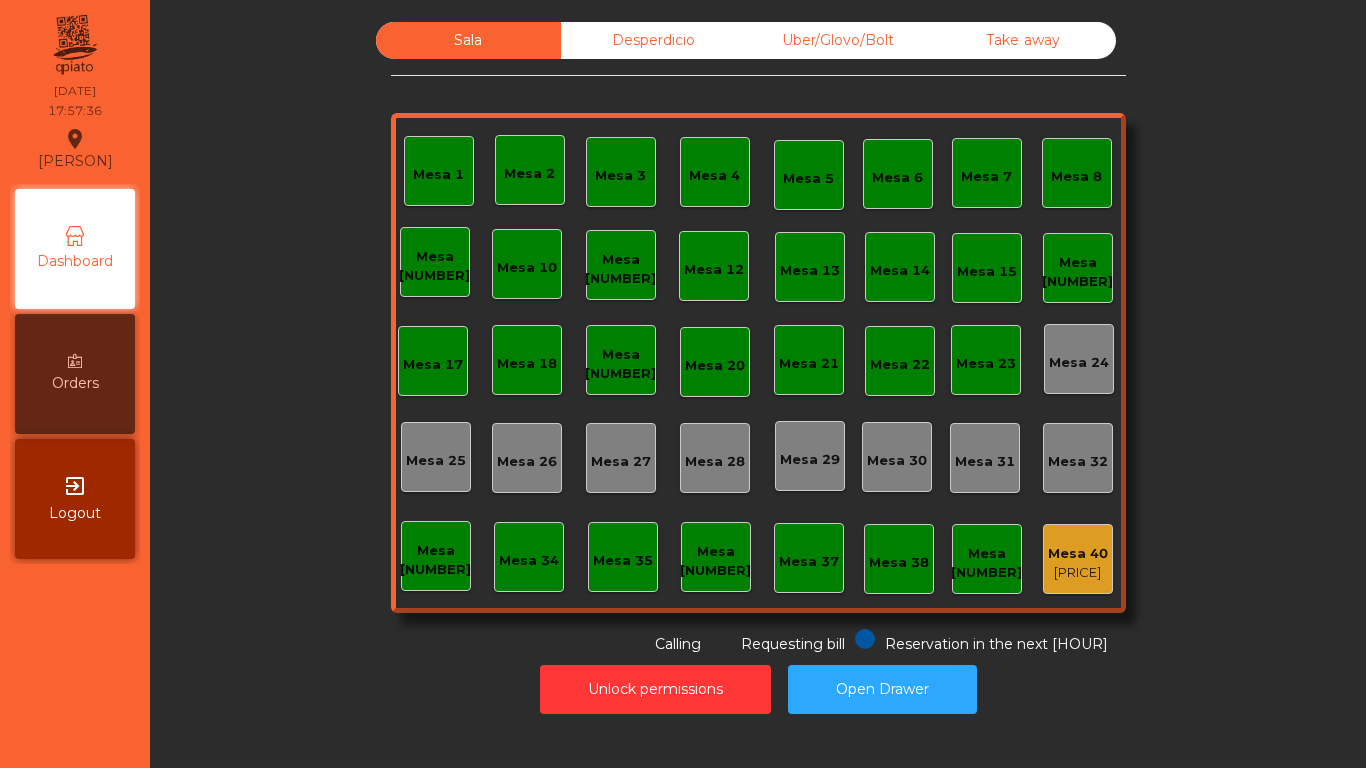 click on "Mesa [NUMBER]" at bounding box center [987, 559] 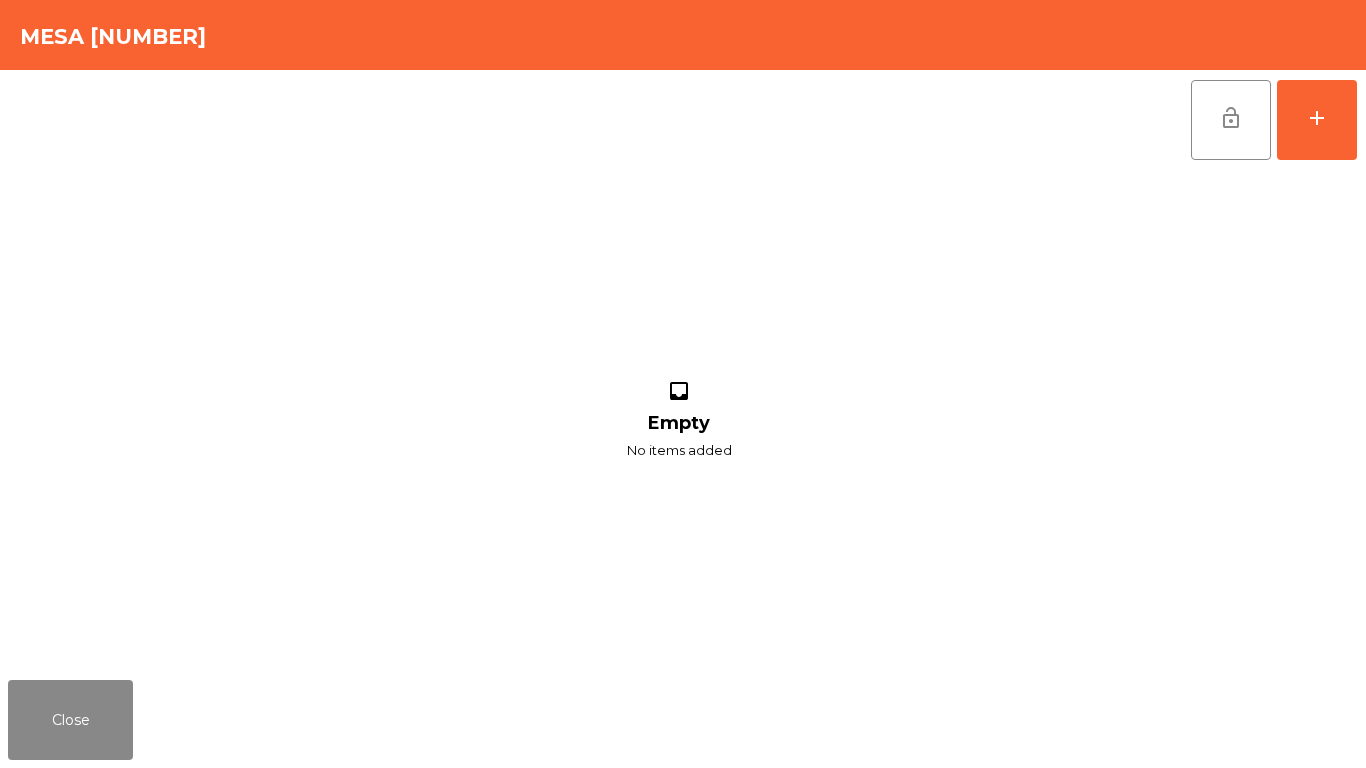 click on "lock_open add inbox Empty No items added" at bounding box center [683, 371] 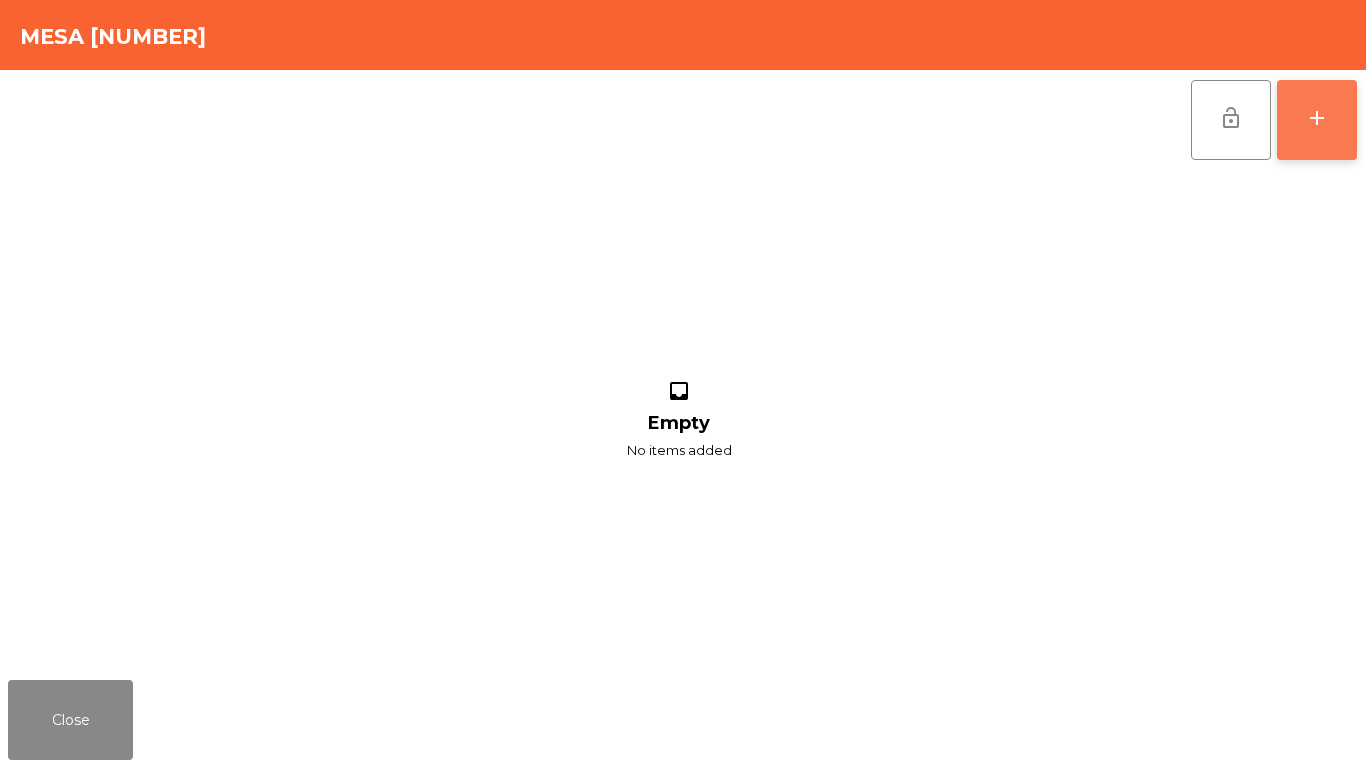click on "add" at bounding box center [1317, 120] 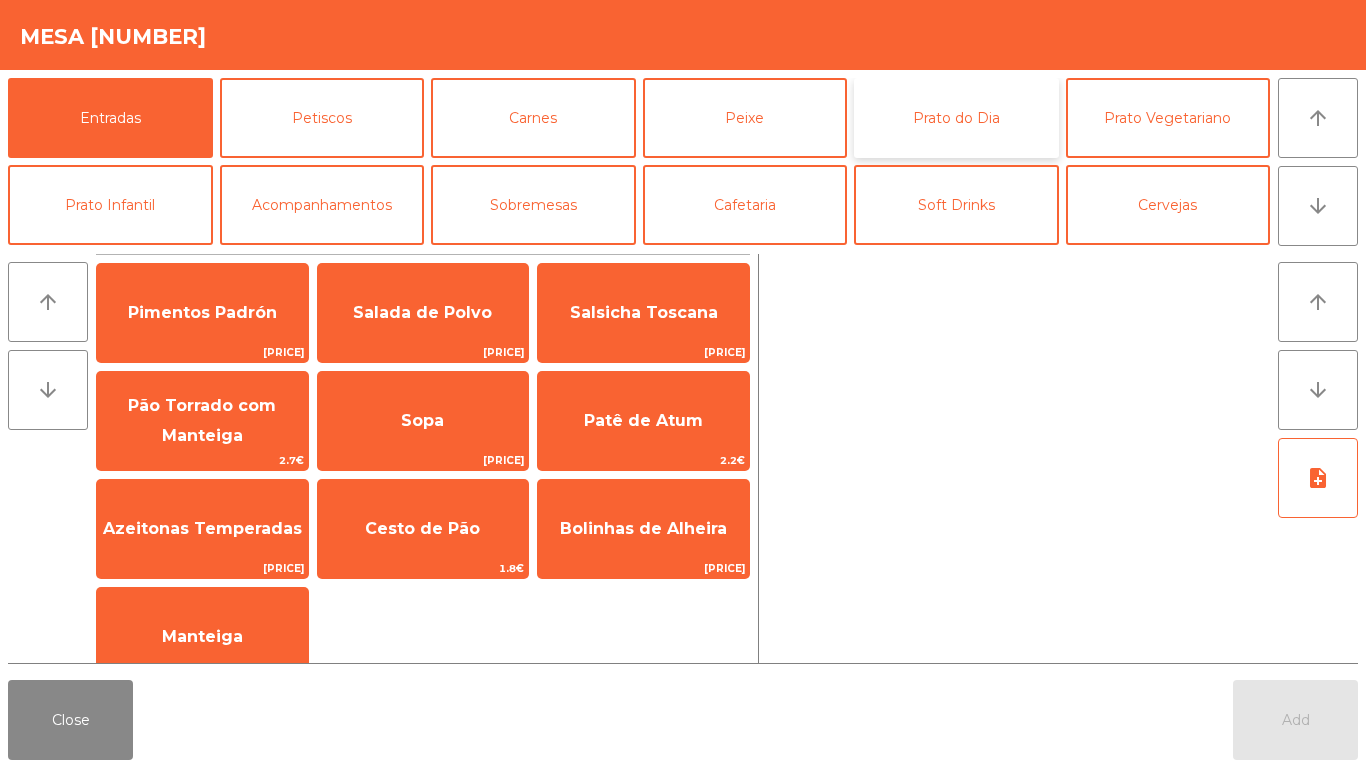 click on "Prato do Dia" at bounding box center (956, 118) 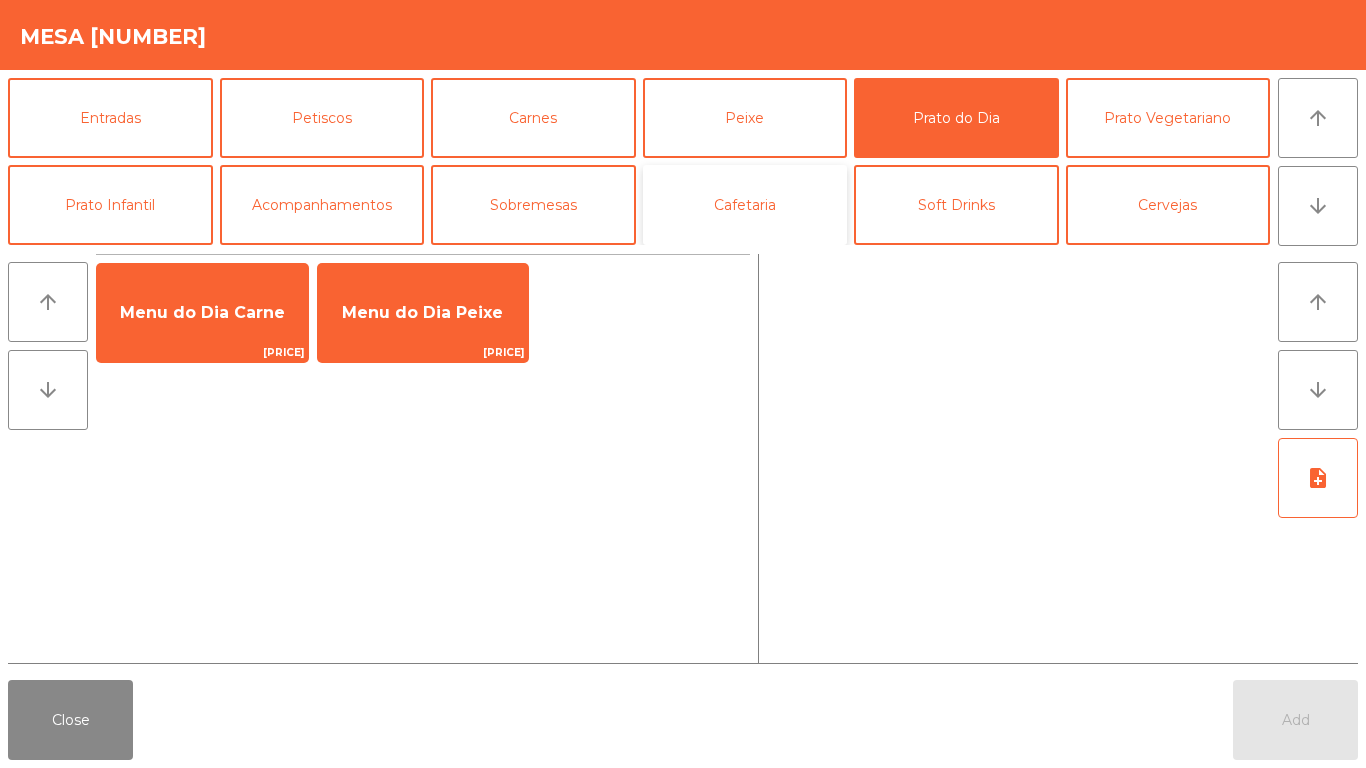 click on "Cafetaria" at bounding box center (745, 205) 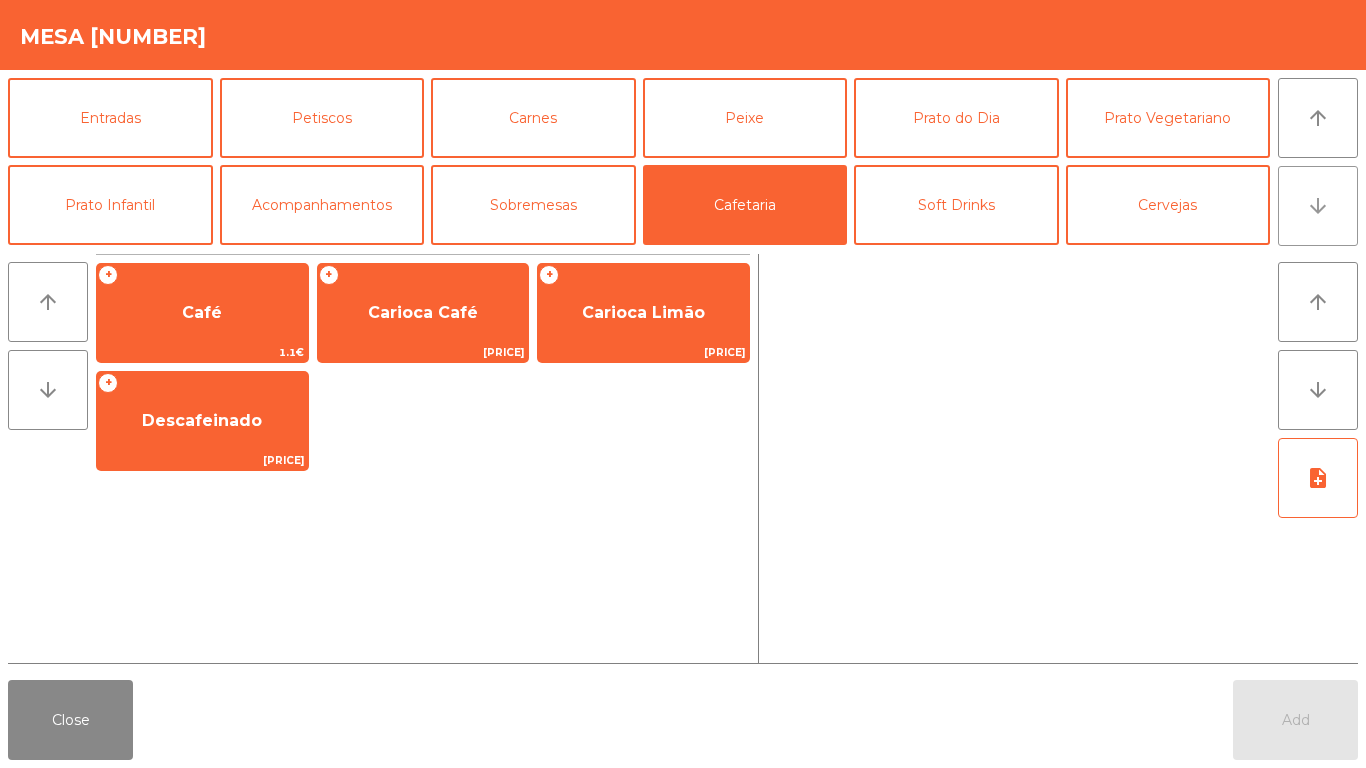 click on "arrow_downward" at bounding box center (1318, 118) 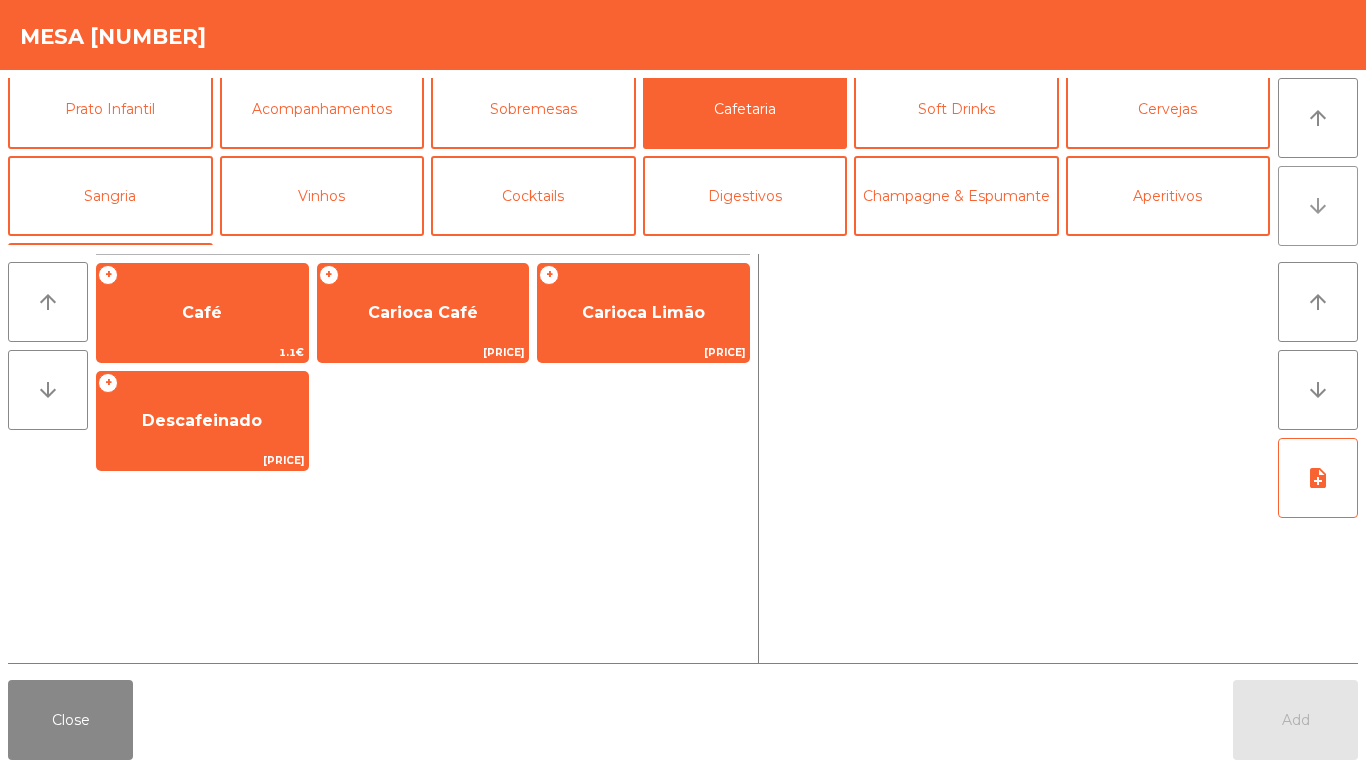 scroll, scrollTop: 174, scrollLeft: 0, axis: vertical 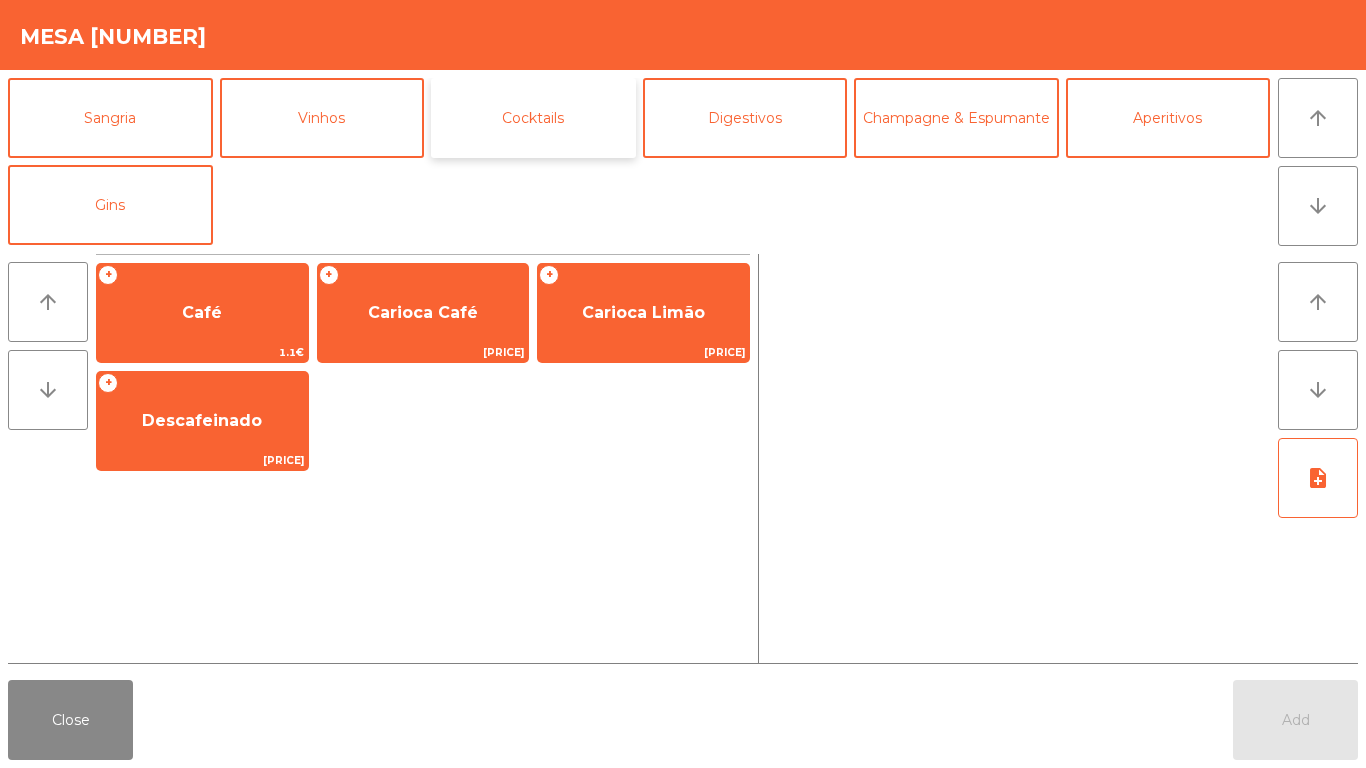 click on "Cocktails" at bounding box center (533, 118) 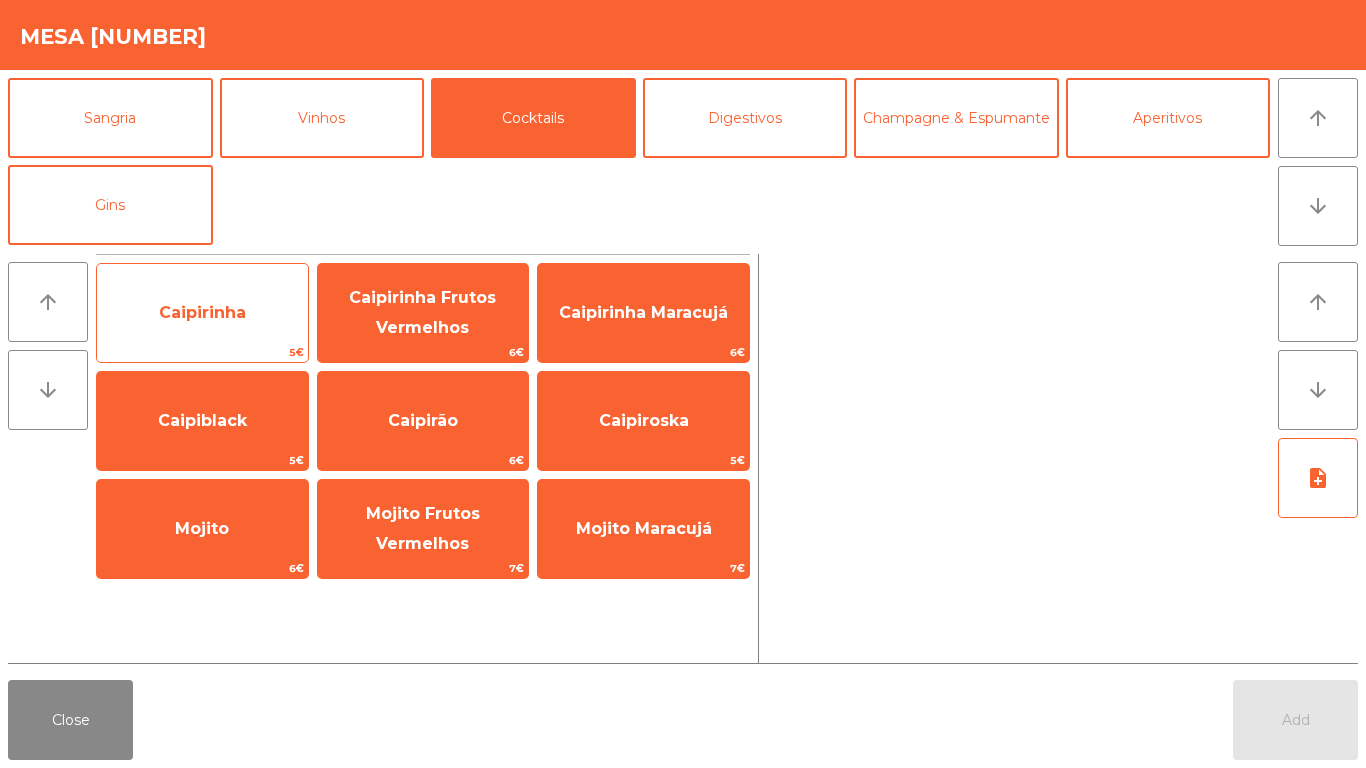 click on "Caipirinha" at bounding box center (202, 312) 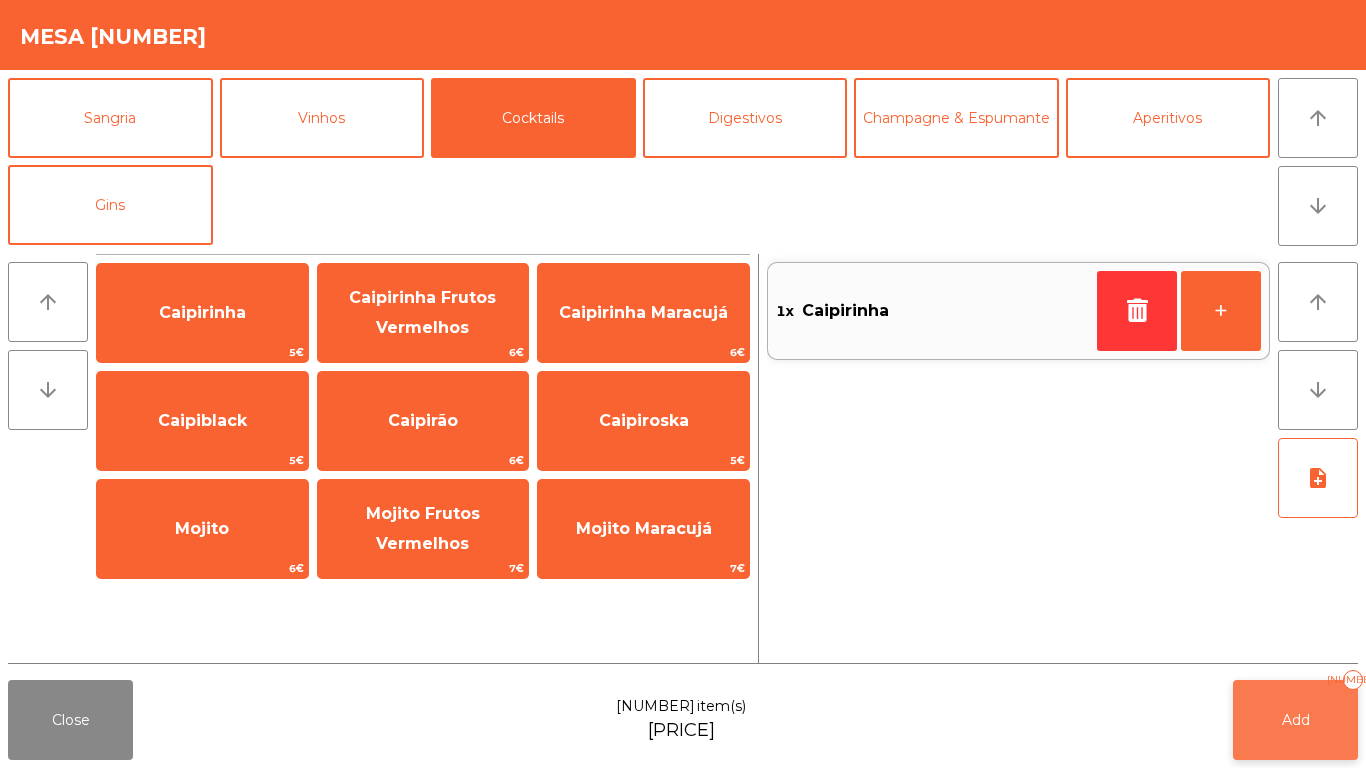 click on "Add   1" at bounding box center [1295, 720] 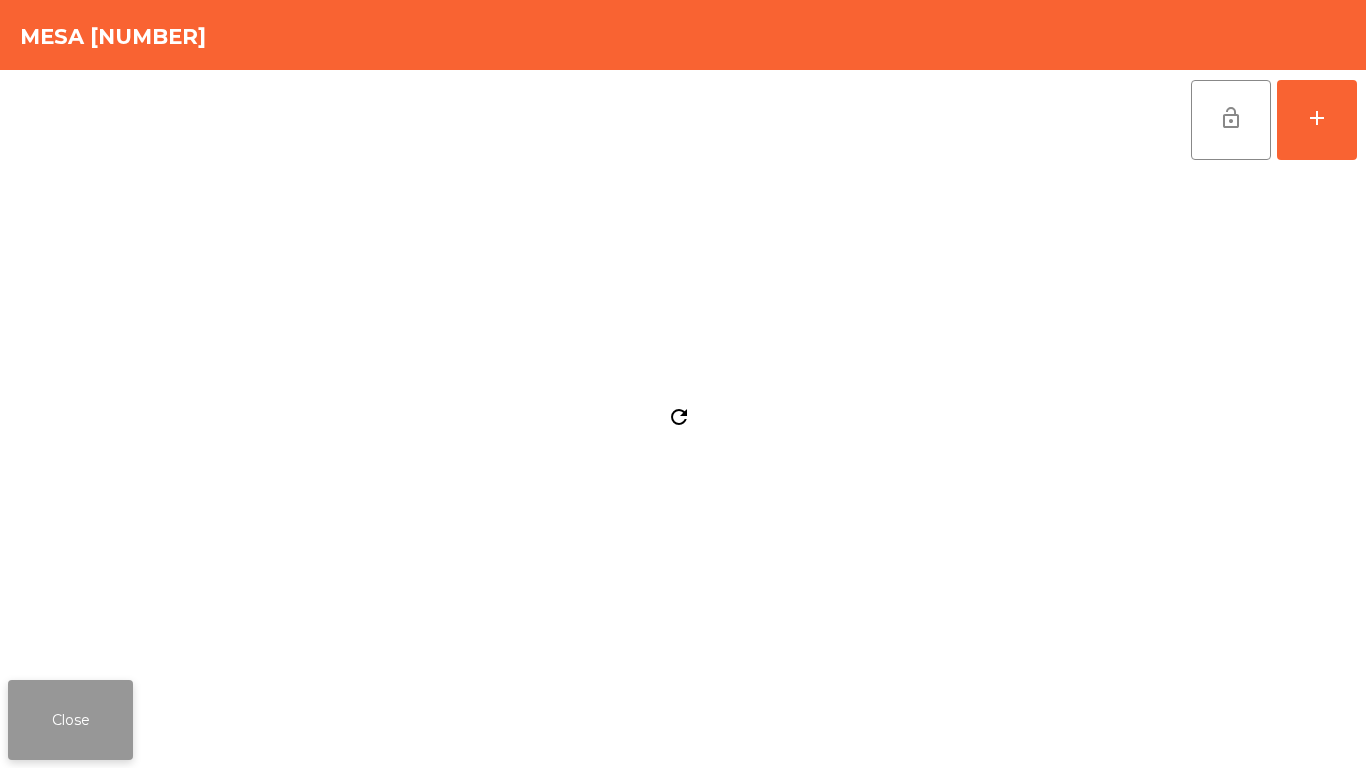 click on "Close" at bounding box center (70, 720) 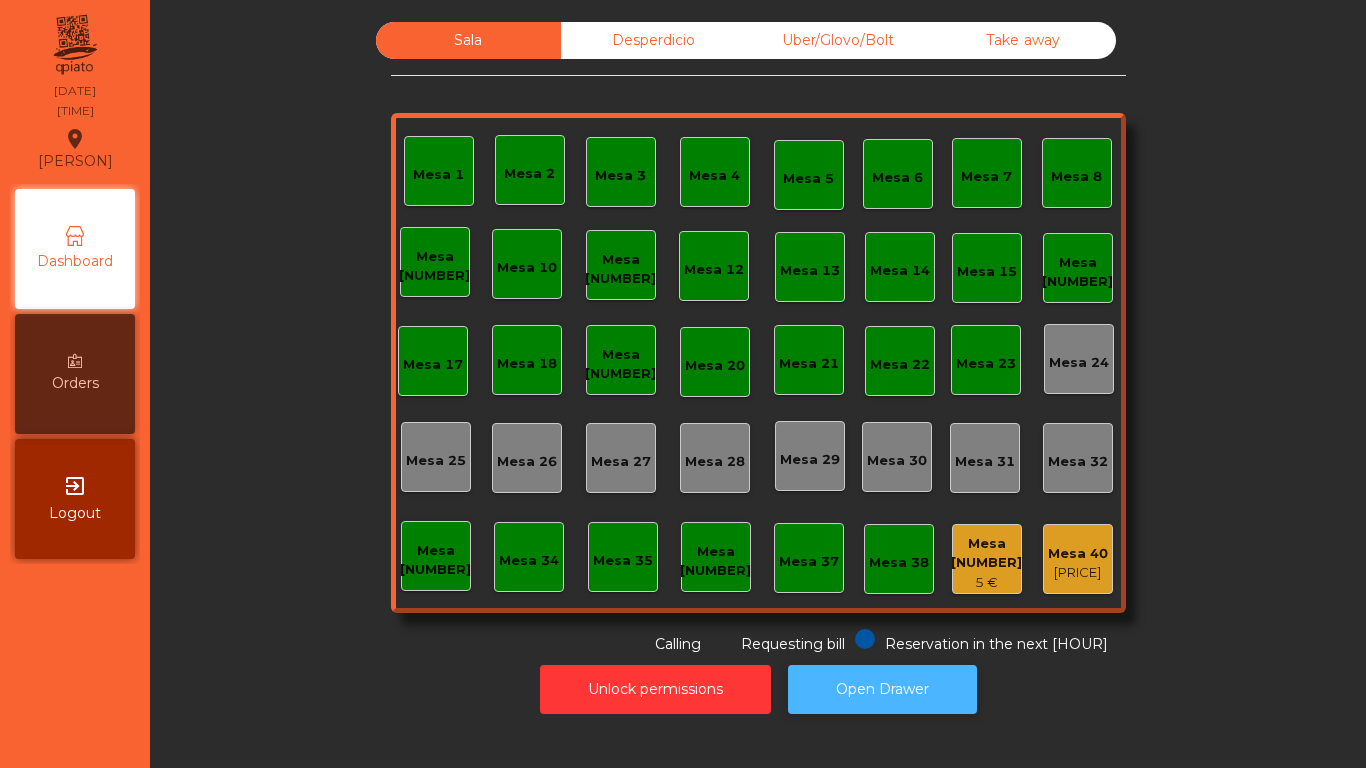 click on "Open Drawer" at bounding box center [882, 689] 